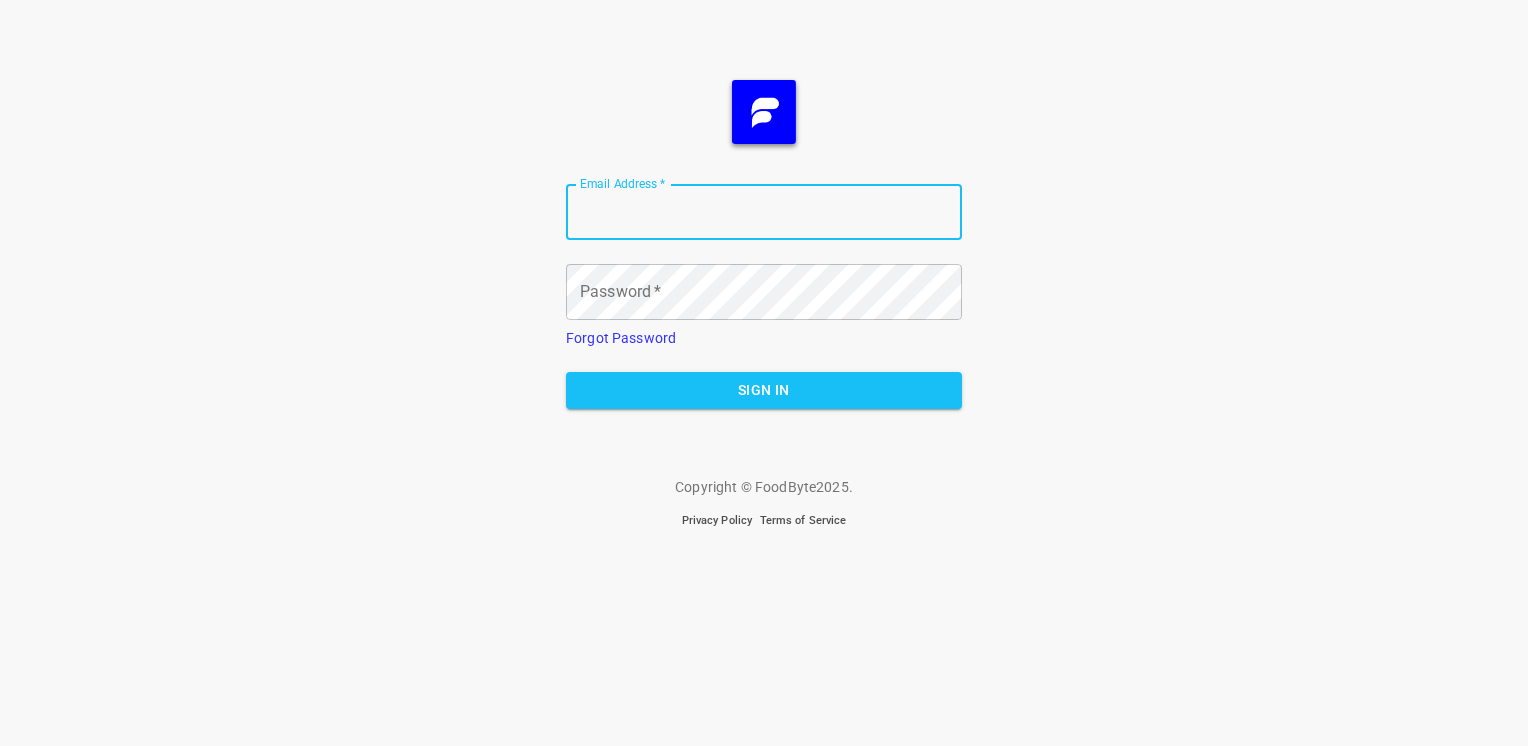 scroll, scrollTop: 0, scrollLeft: 0, axis: both 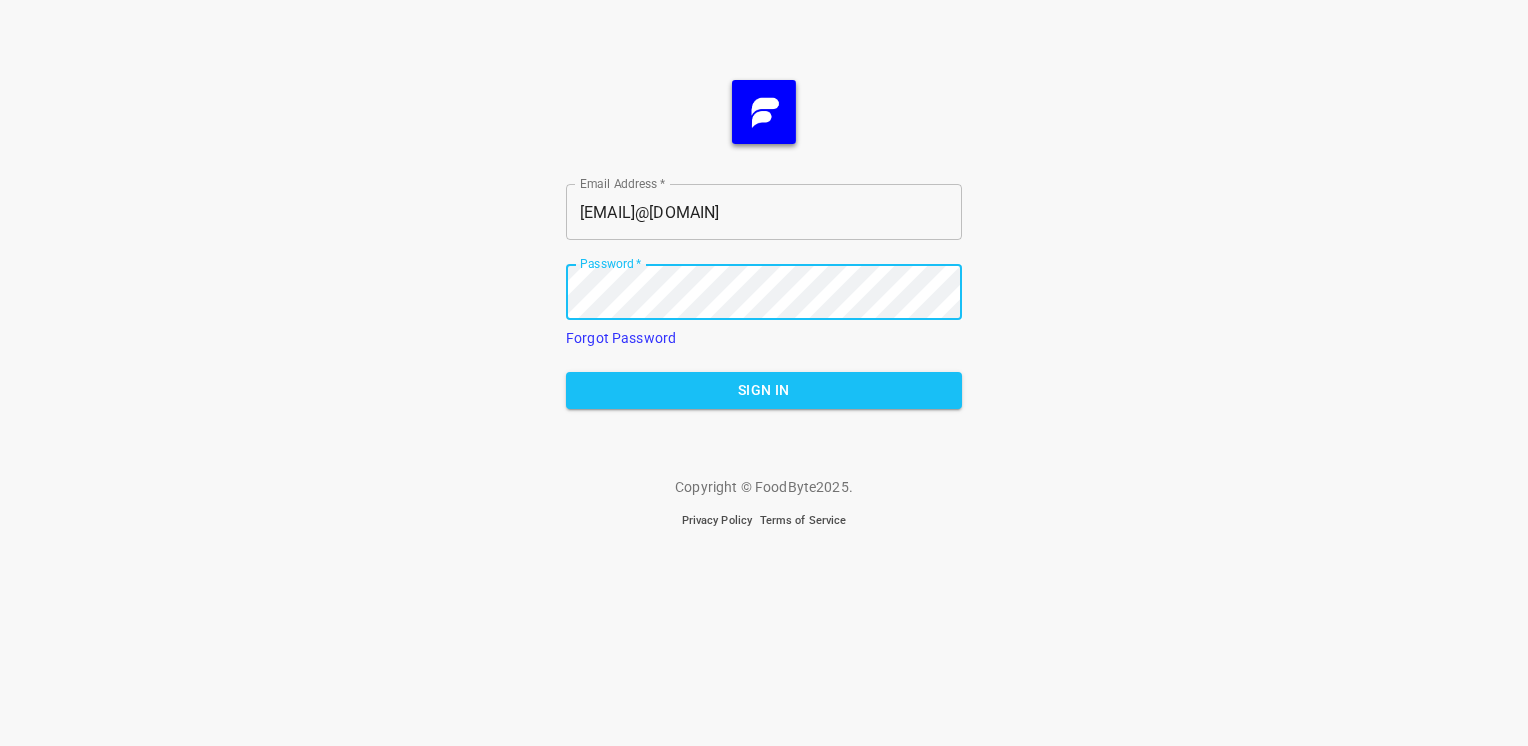 click on "Sign In" at bounding box center [764, 390] 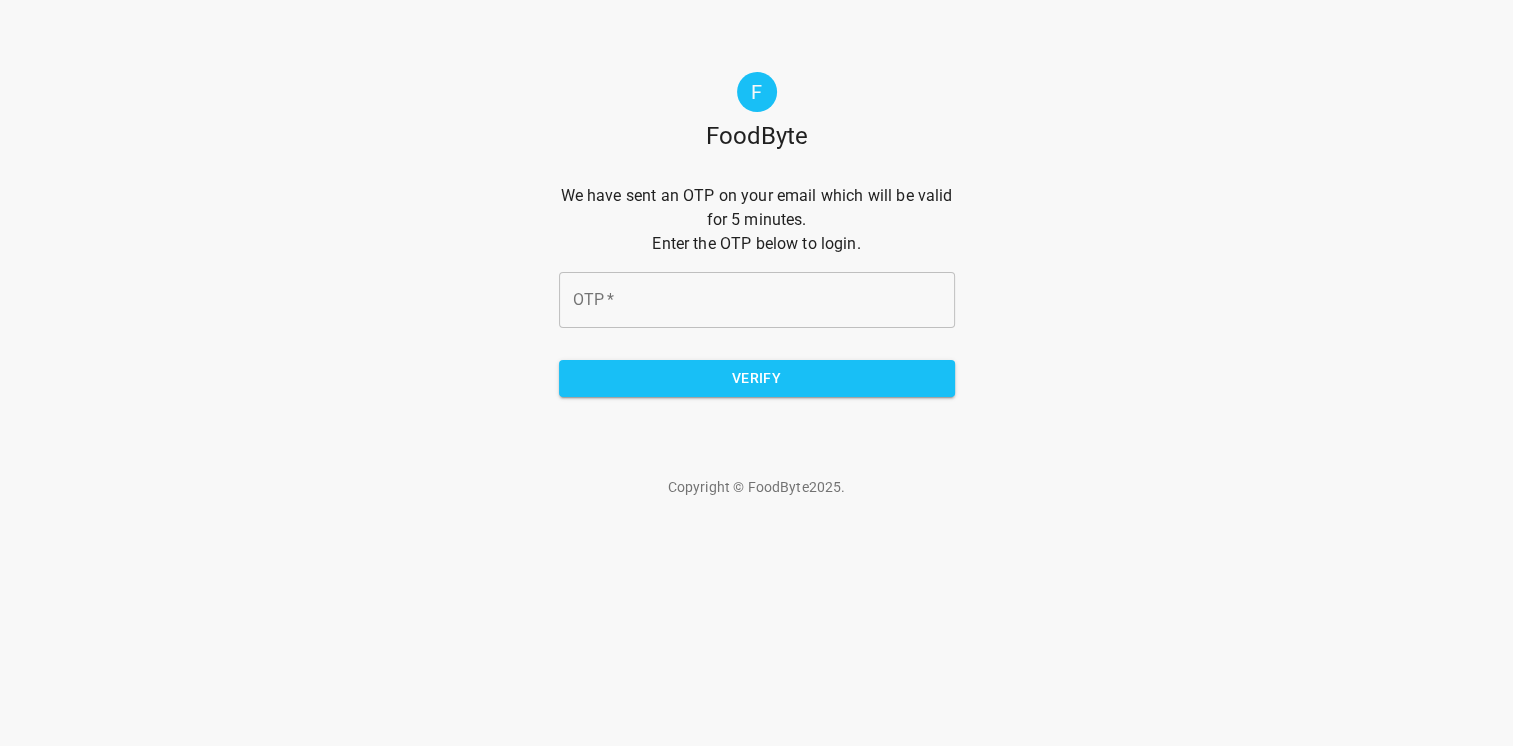 click on "OTP   *" at bounding box center [757, 300] 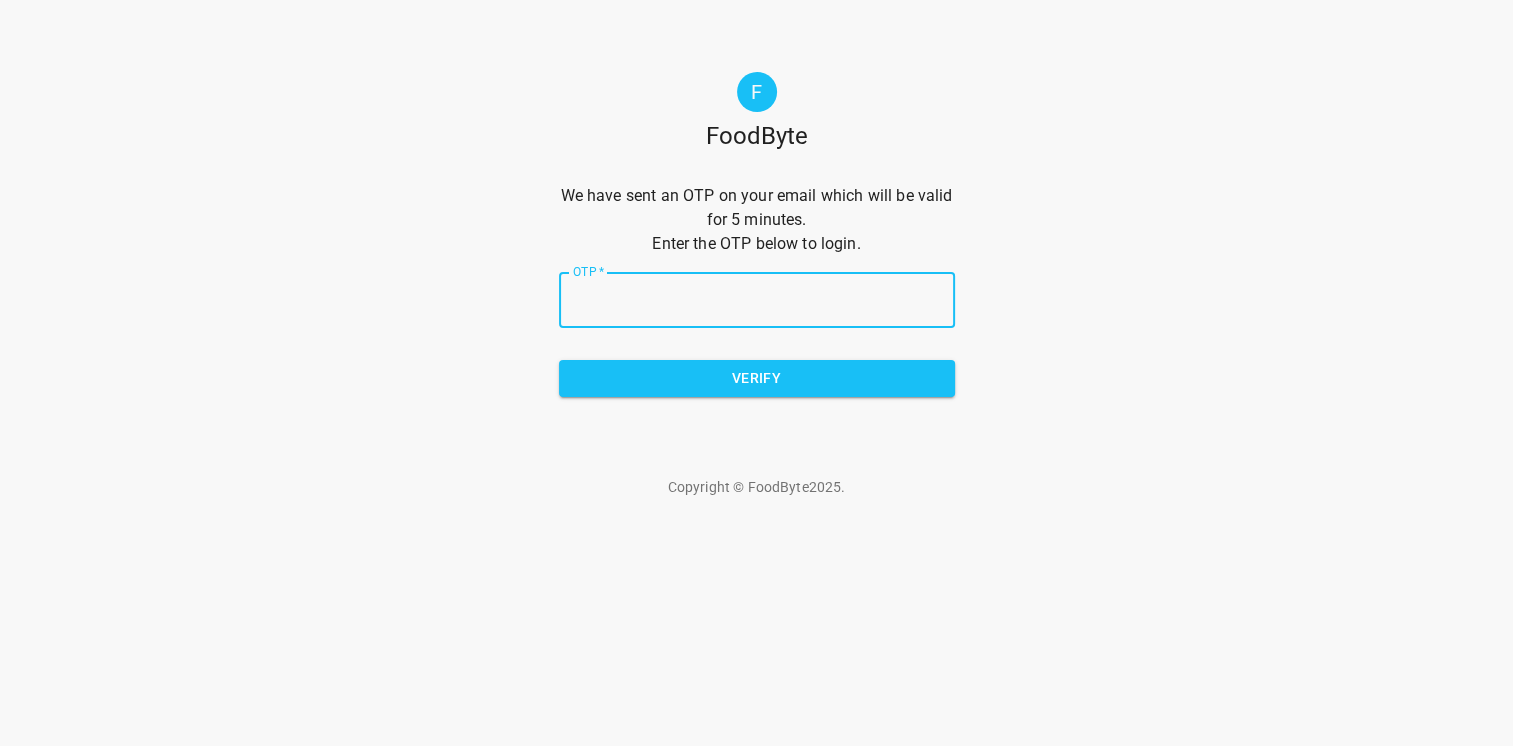 paste on "b992a2" 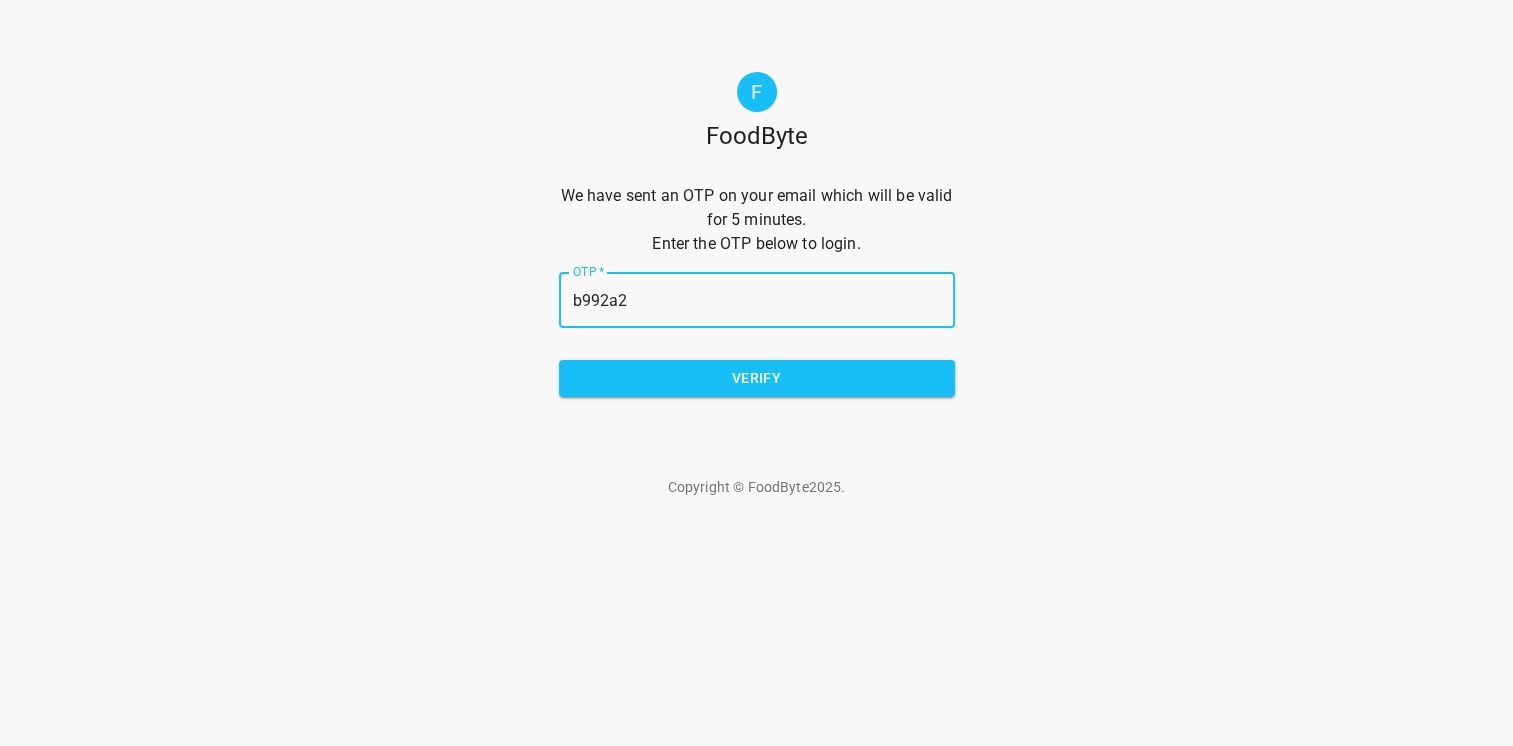 type on "b992a2" 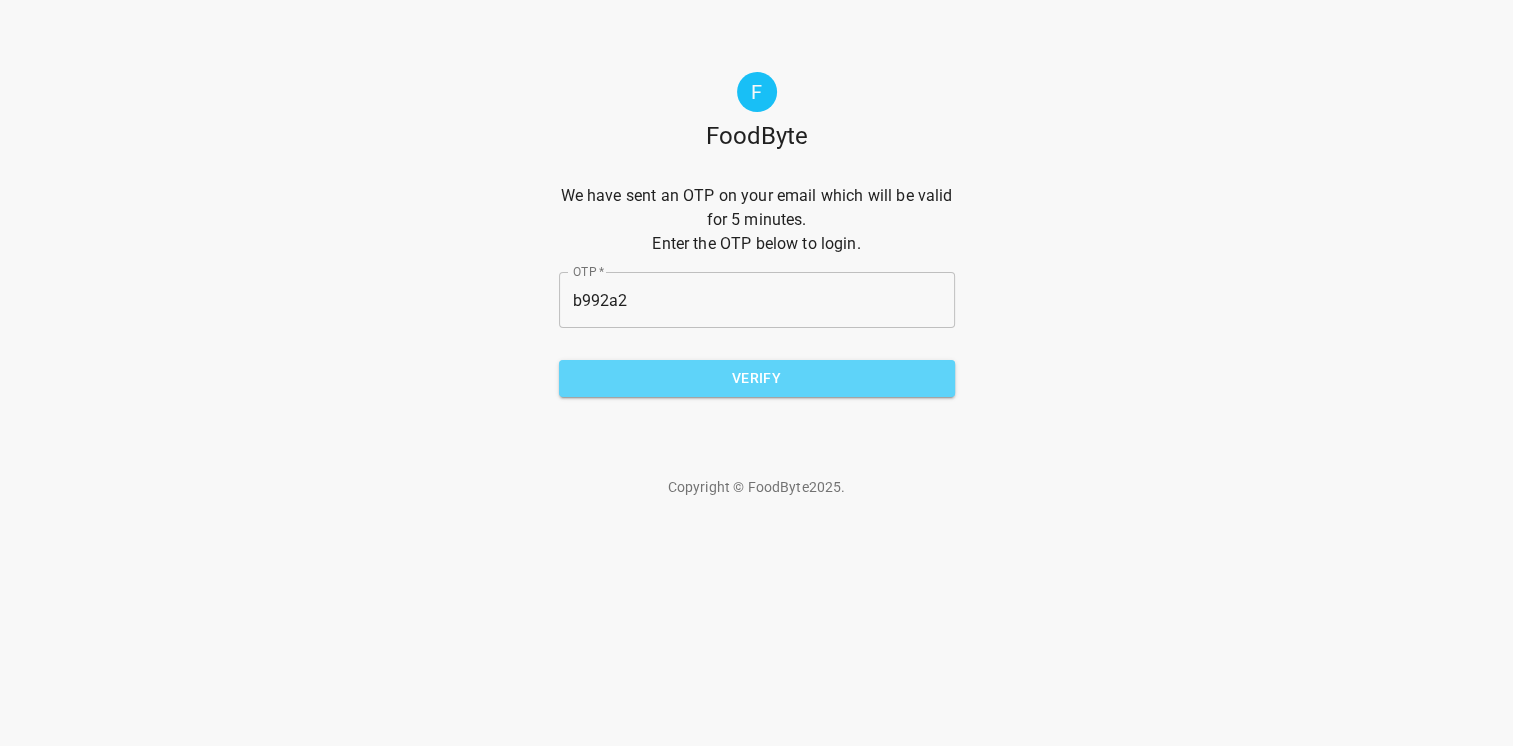 click on "Verify" at bounding box center [757, 378] 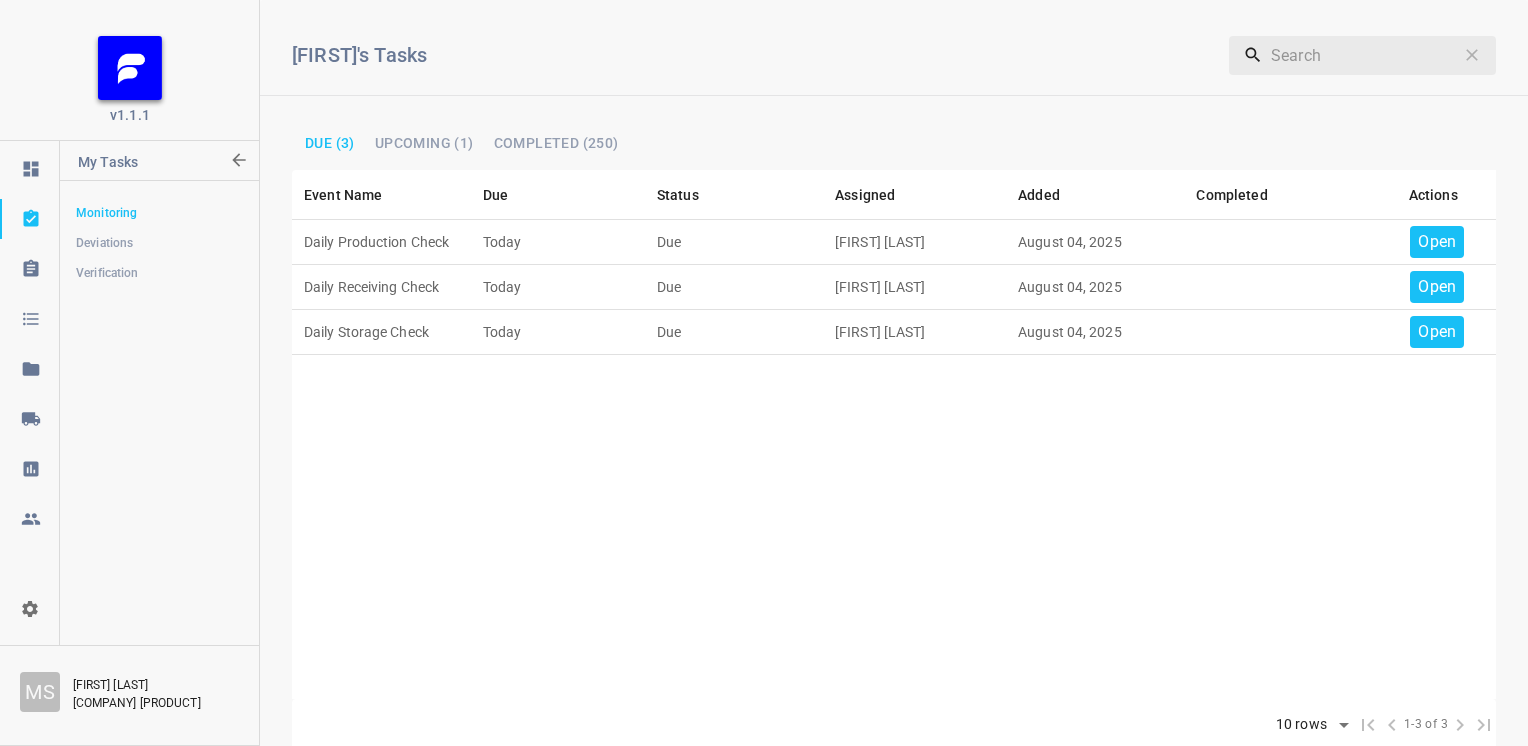 click on "Open" at bounding box center [1437, 242] 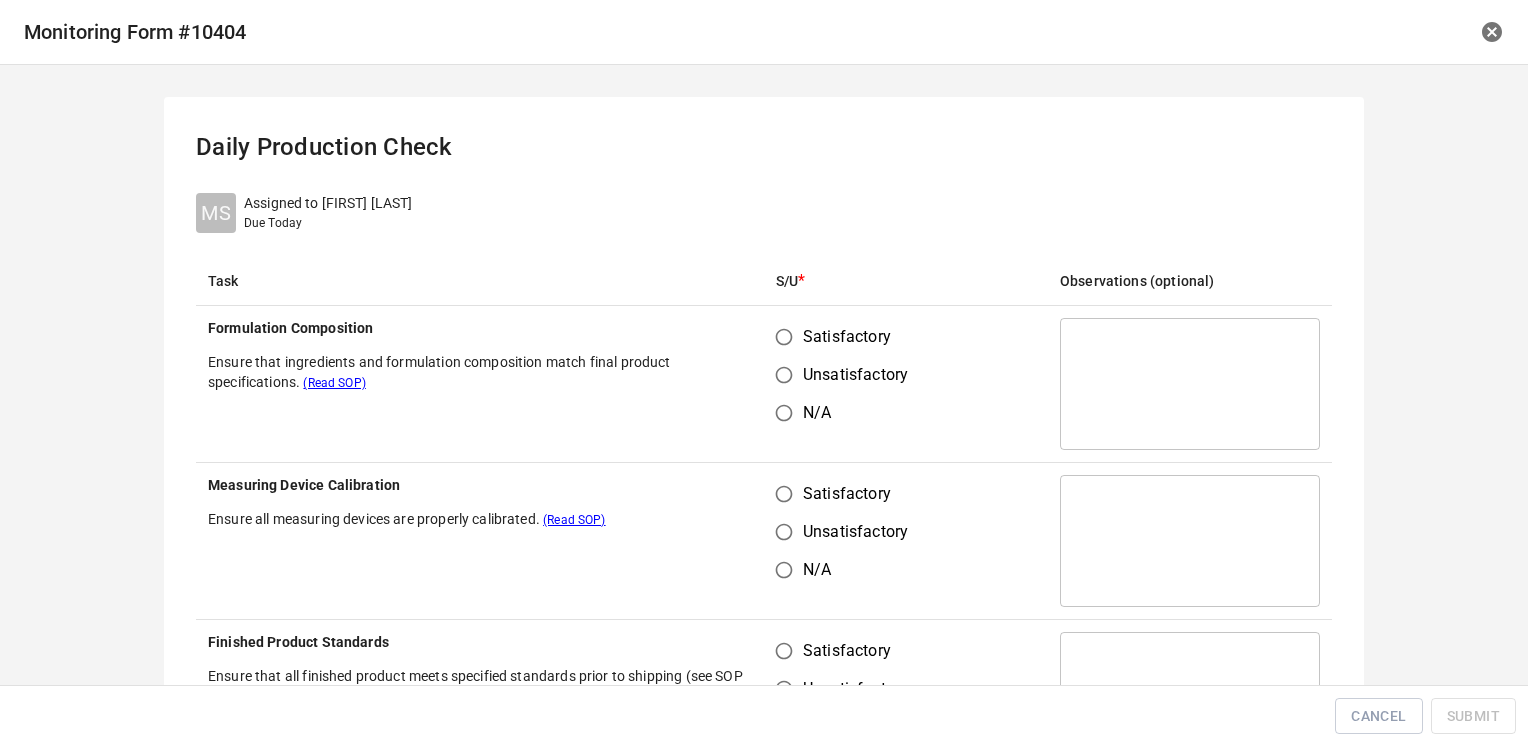 click on "Satisfactory" at bounding box center (784, 337) 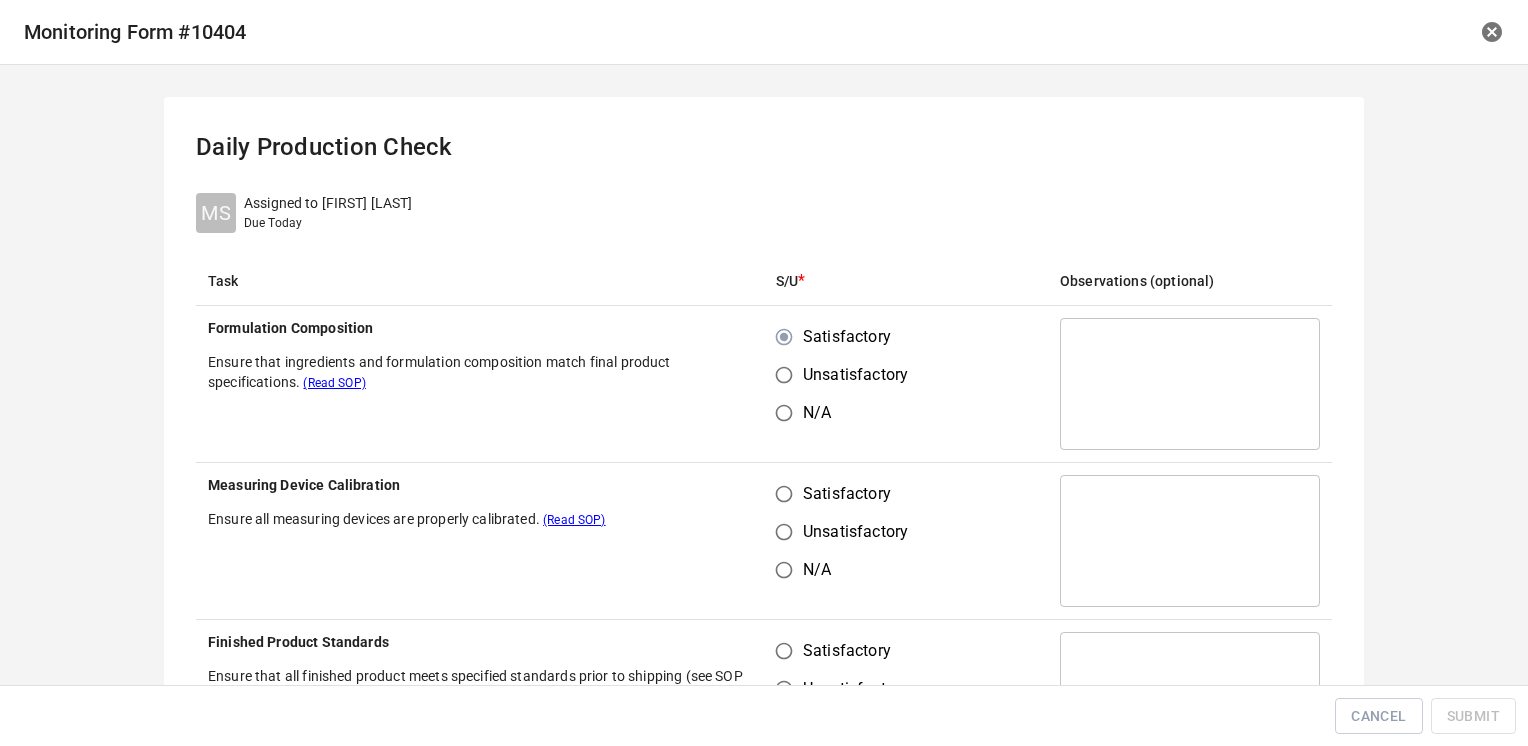 click on "Satisfactory" at bounding box center [784, 494] 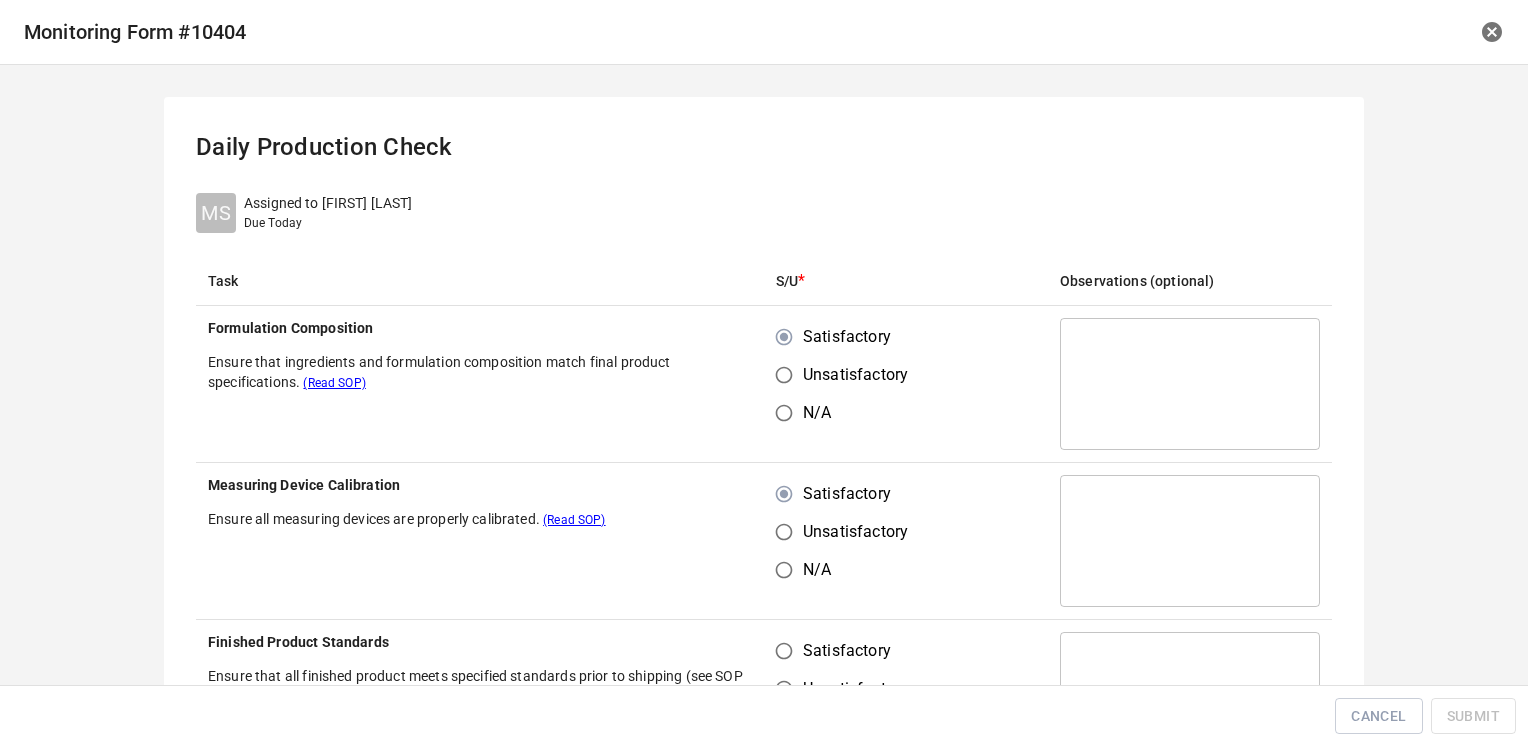 click on "Satisfactory" at bounding box center (784, 651) 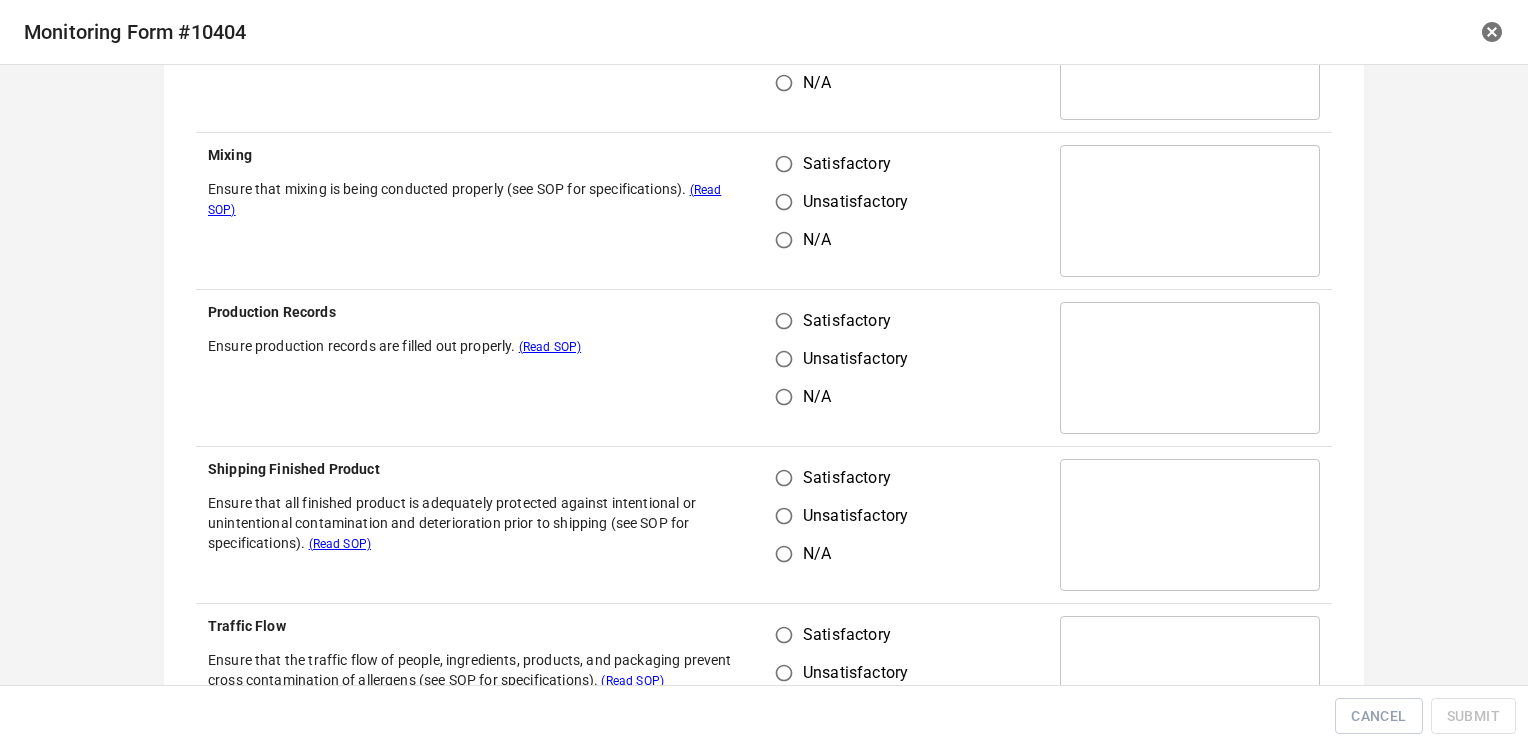 scroll, scrollTop: 650, scrollLeft: 0, axis: vertical 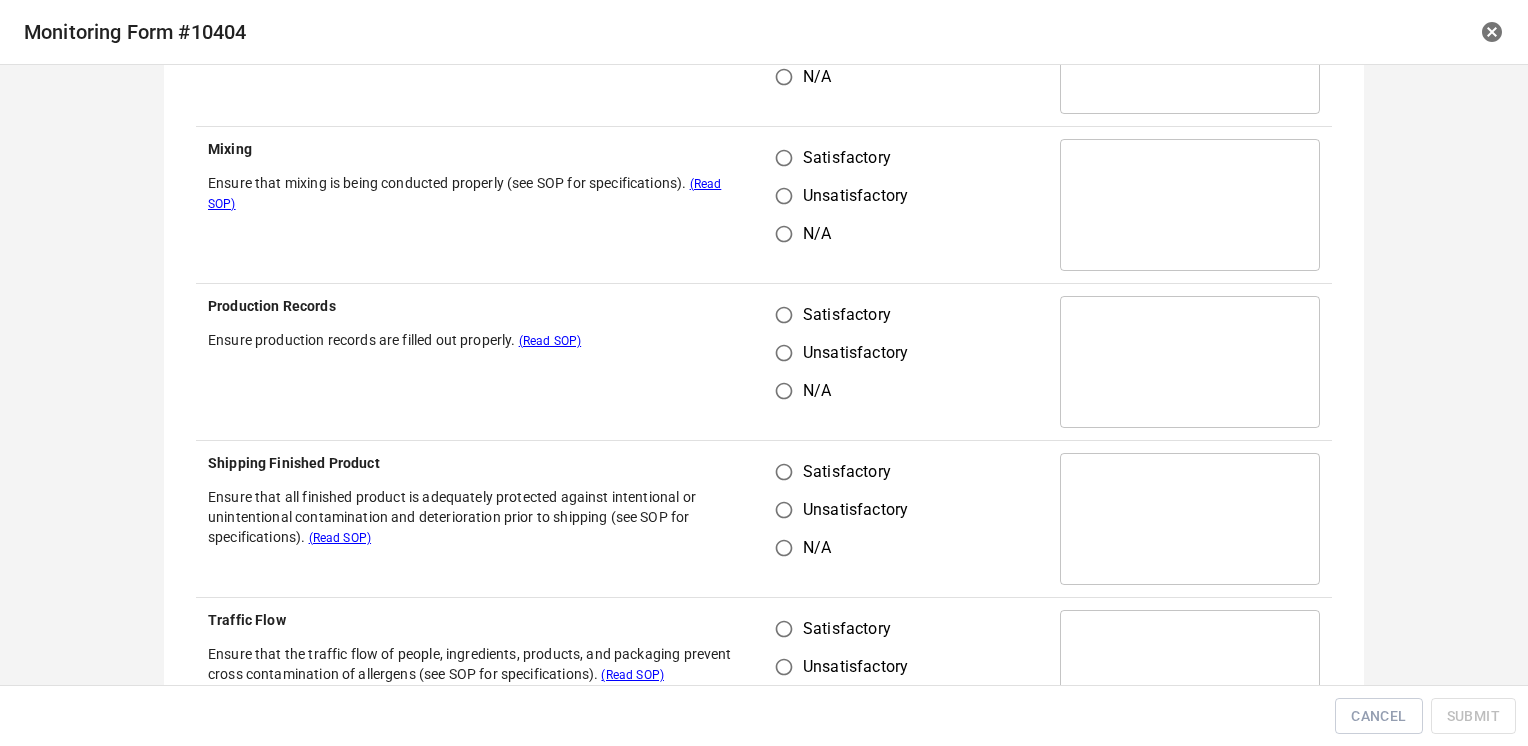 click on "Satisfactory" at bounding box center (784, 158) 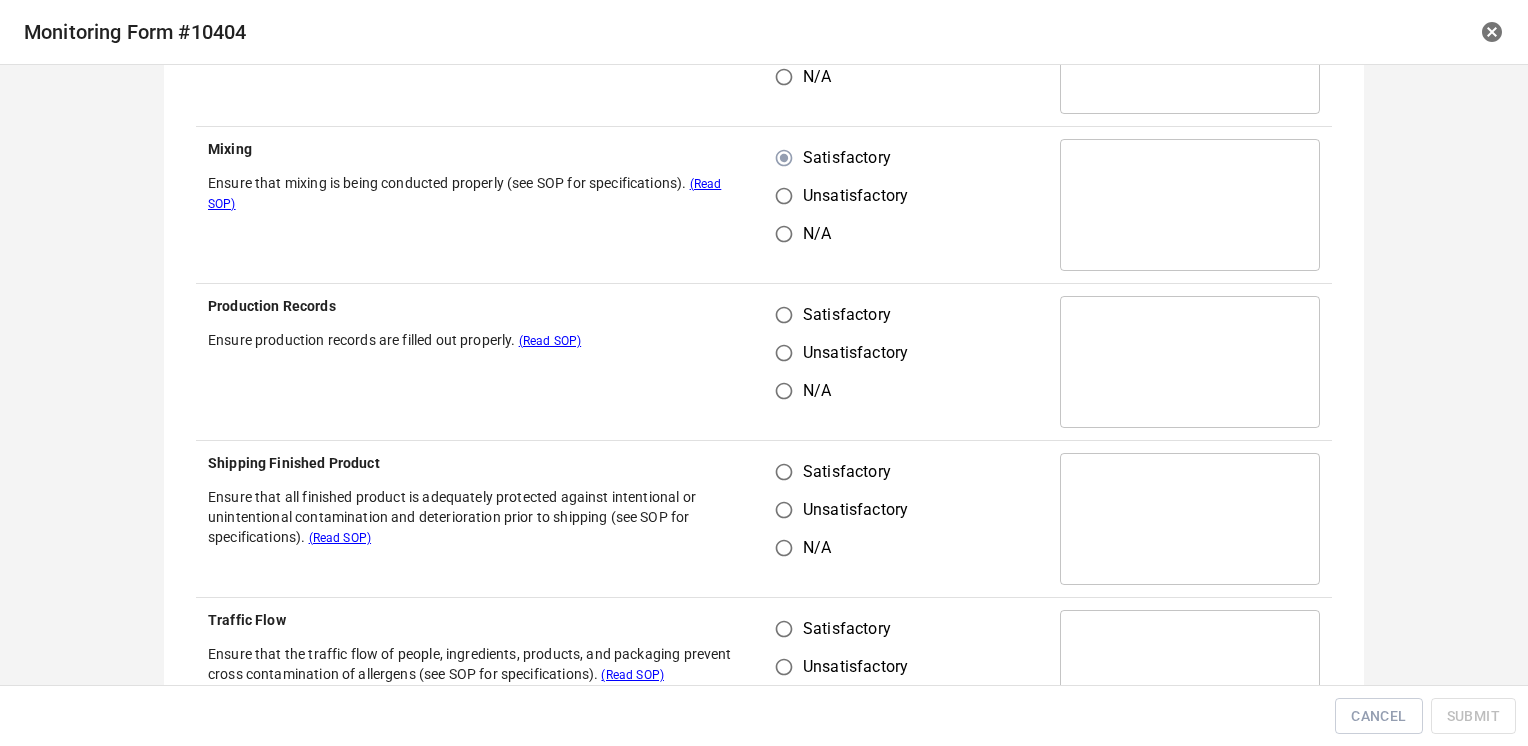 click on "Satisfactory" at bounding box center [784, 315] 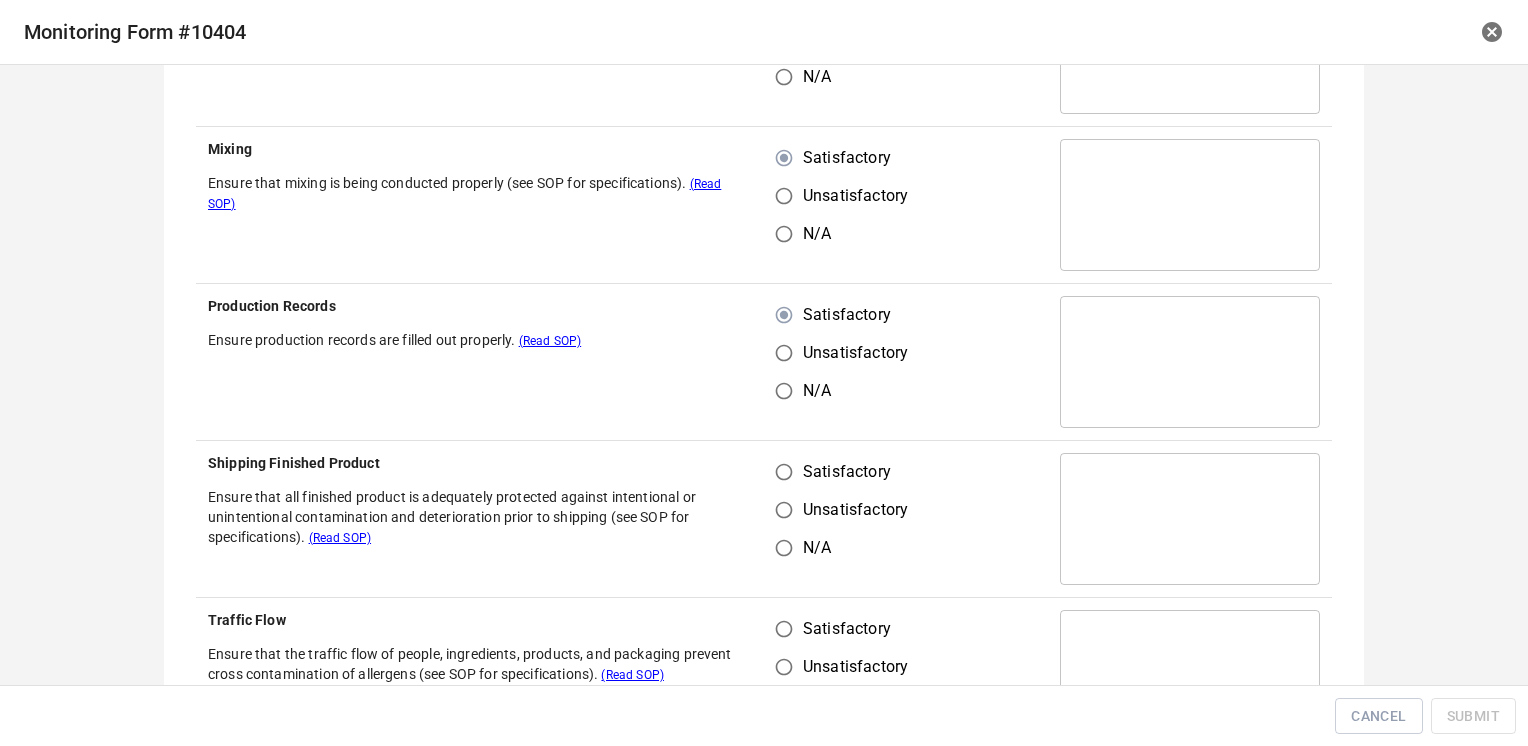 click on "Satisfactory" at bounding box center [784, 472] 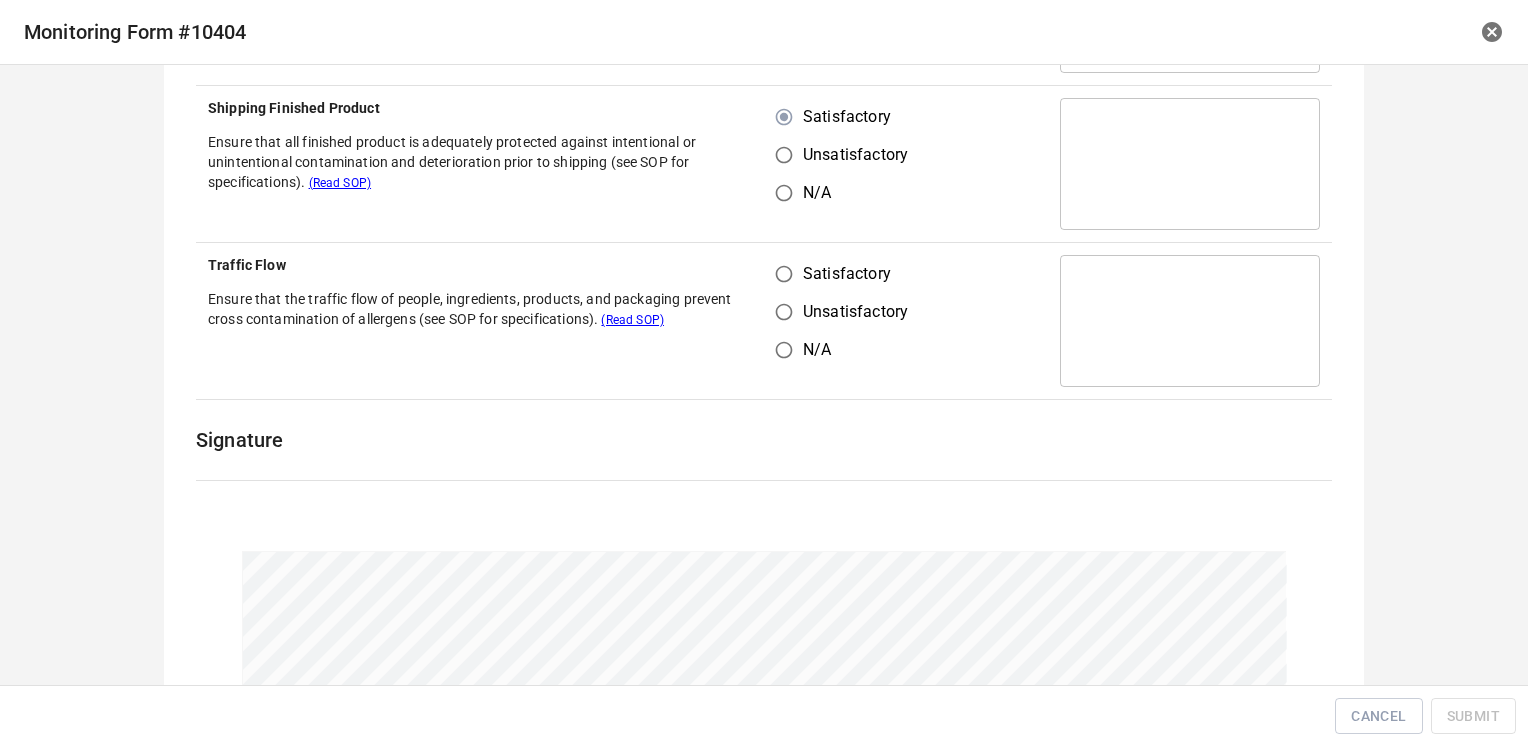 scroll, scrollTop: 1024, scrollLeft: 0, axis: vertical 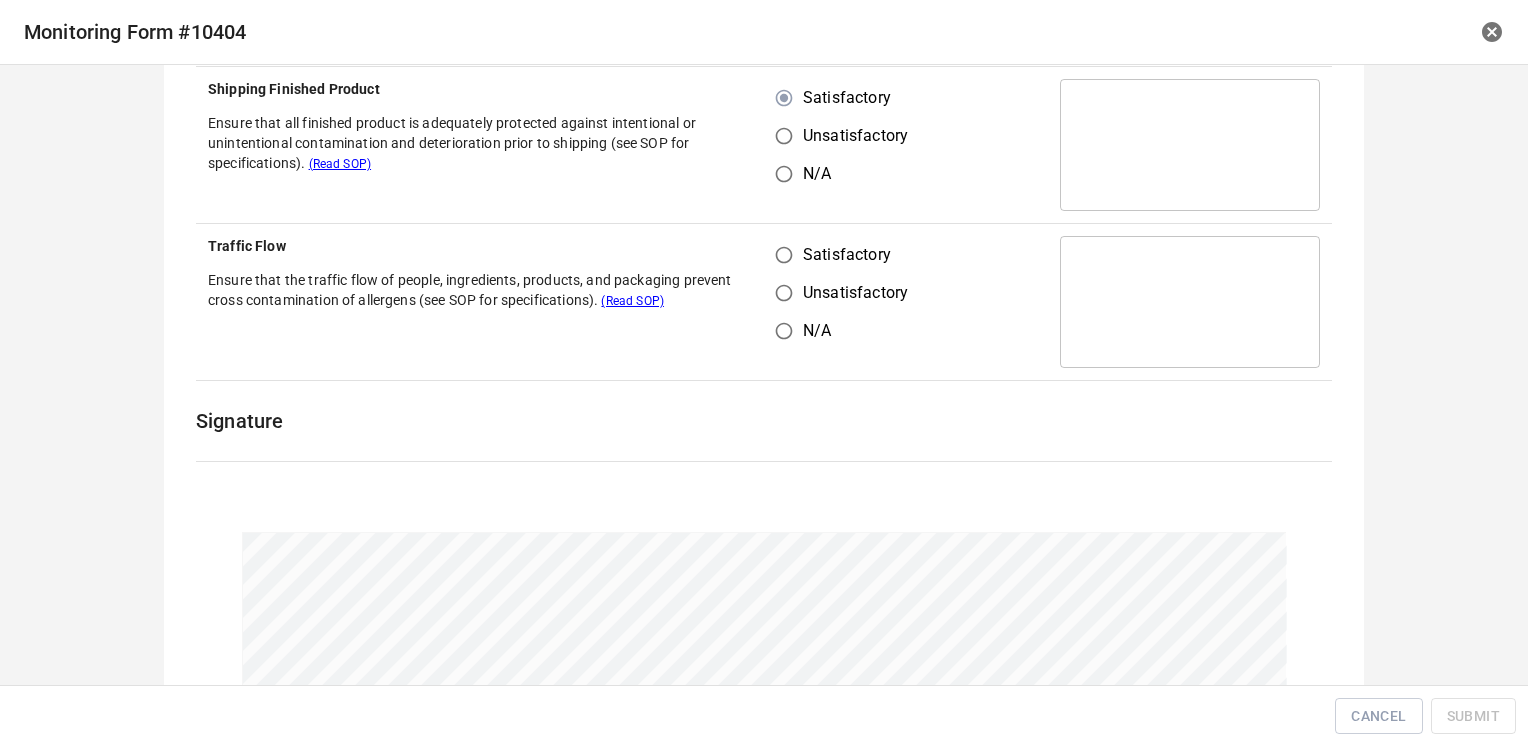 click on "Satisfactory" at bounding box center (784, 255) 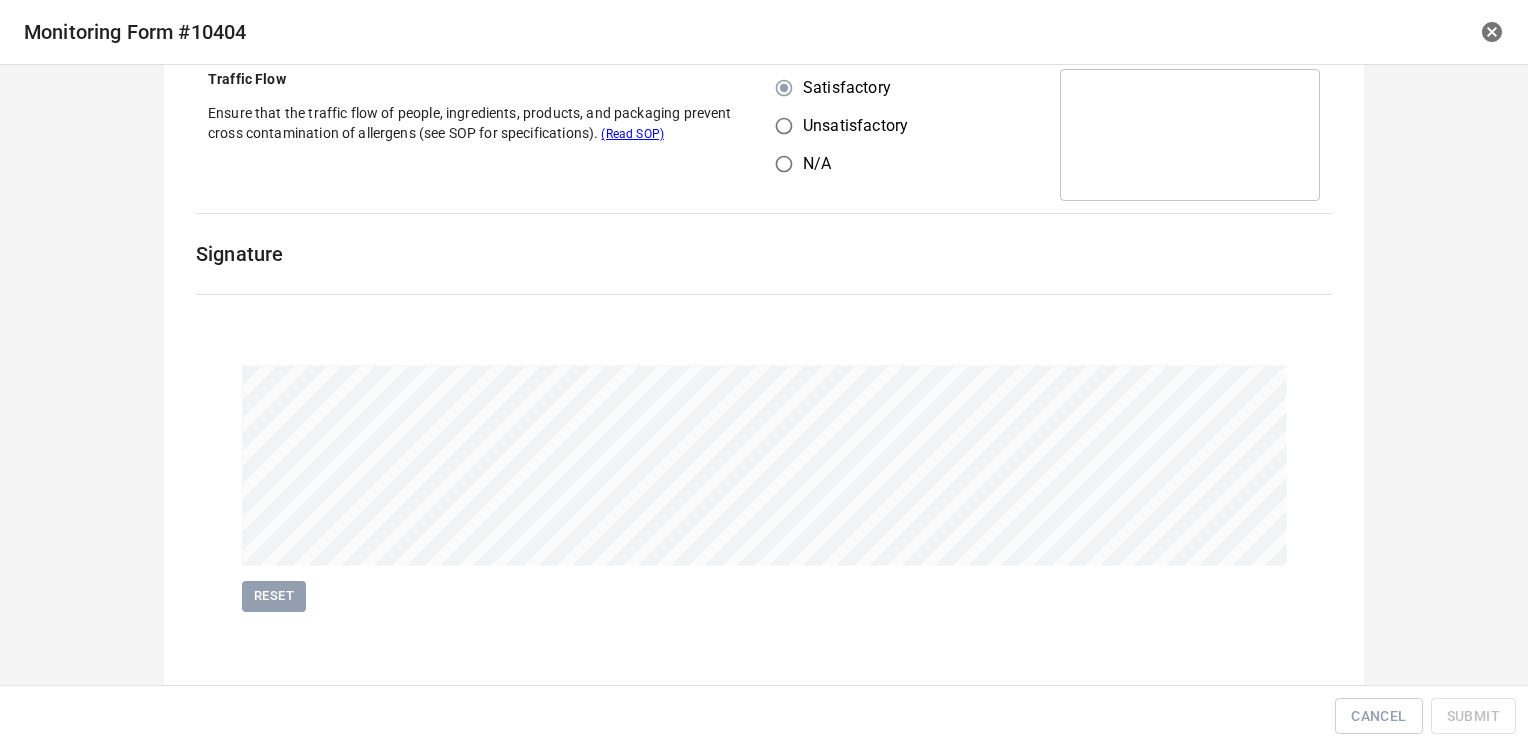 scroll, scrollTop: 1194, scrollLeft: 0, axis: vertical 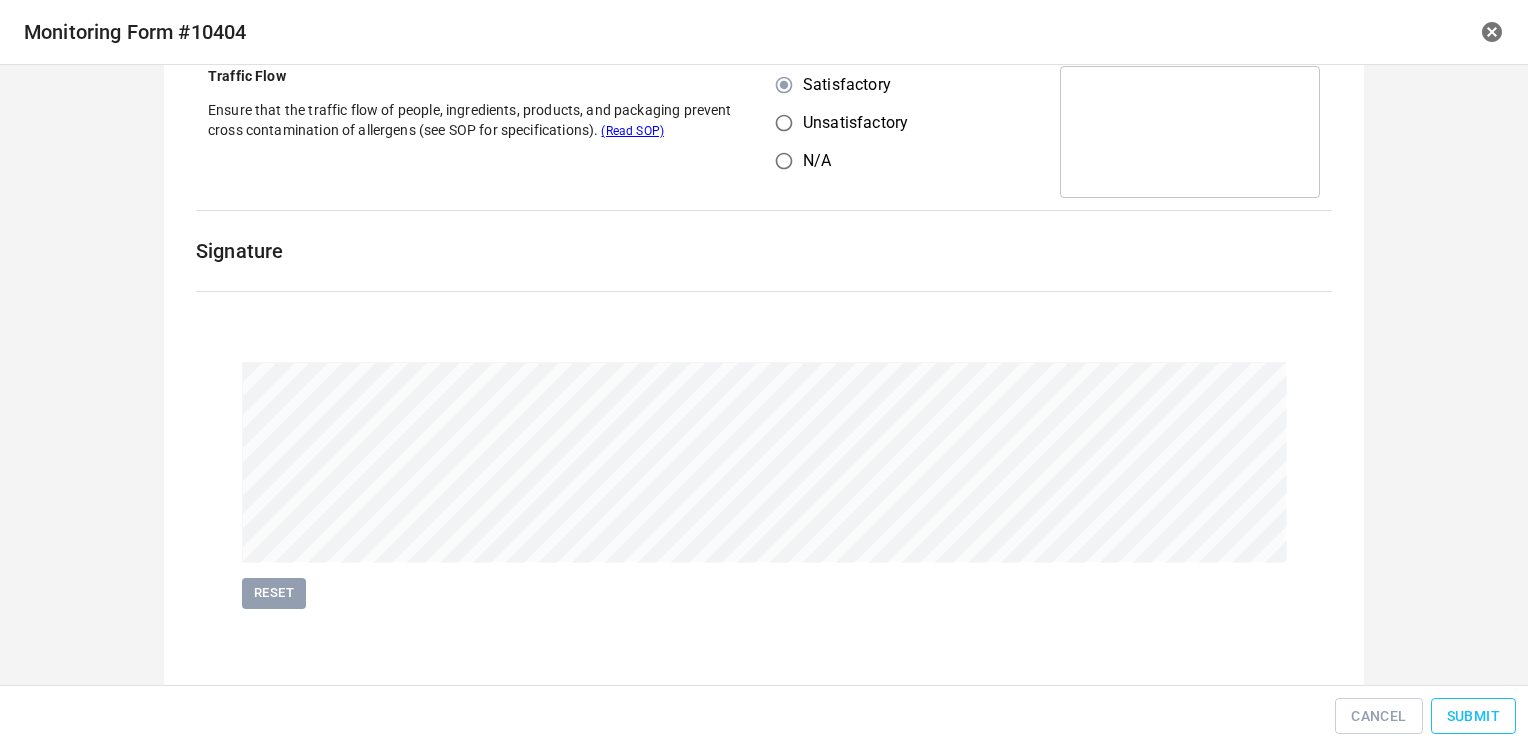 click on "Submit" at bounding box center (1473, 716) 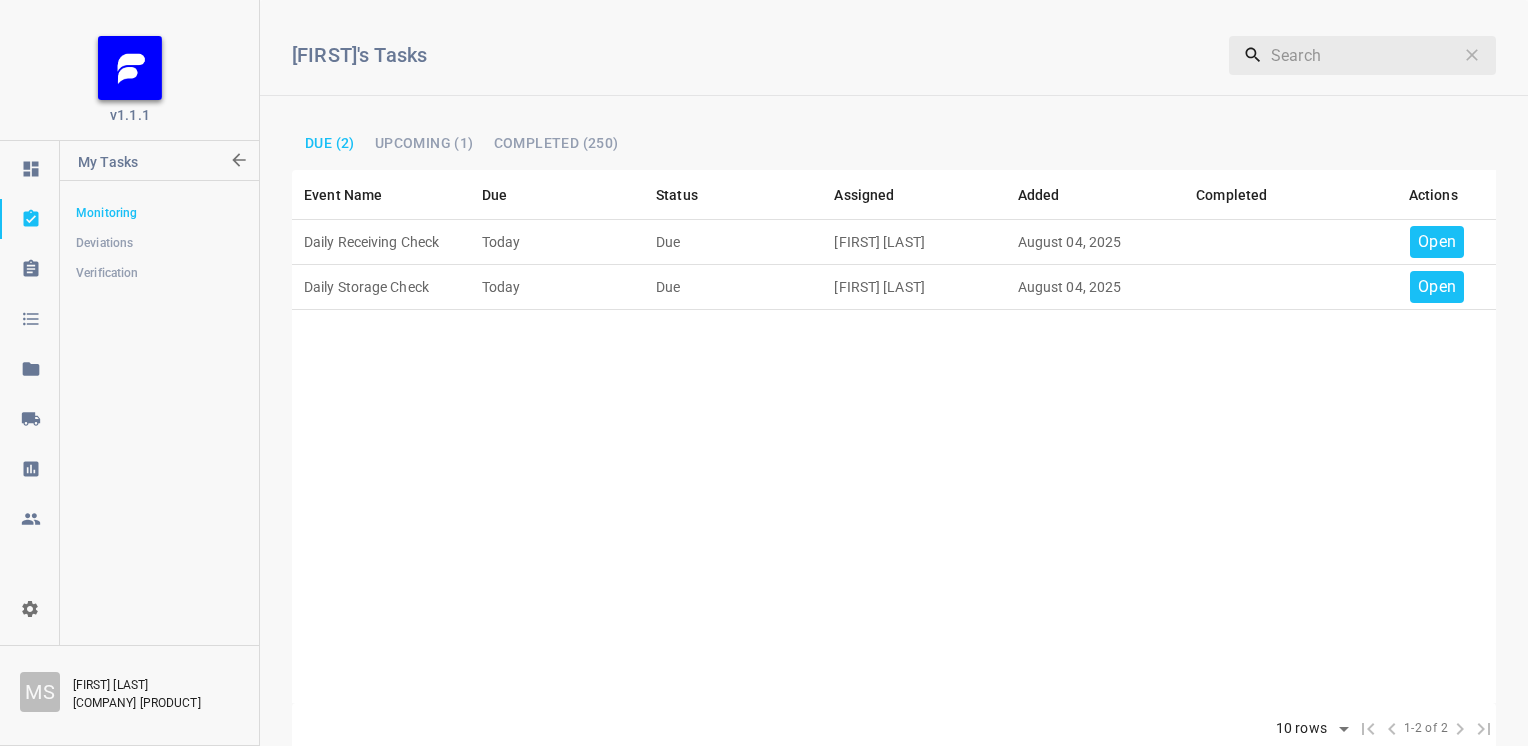 click on "Open" at bounding box center (1437, 242) 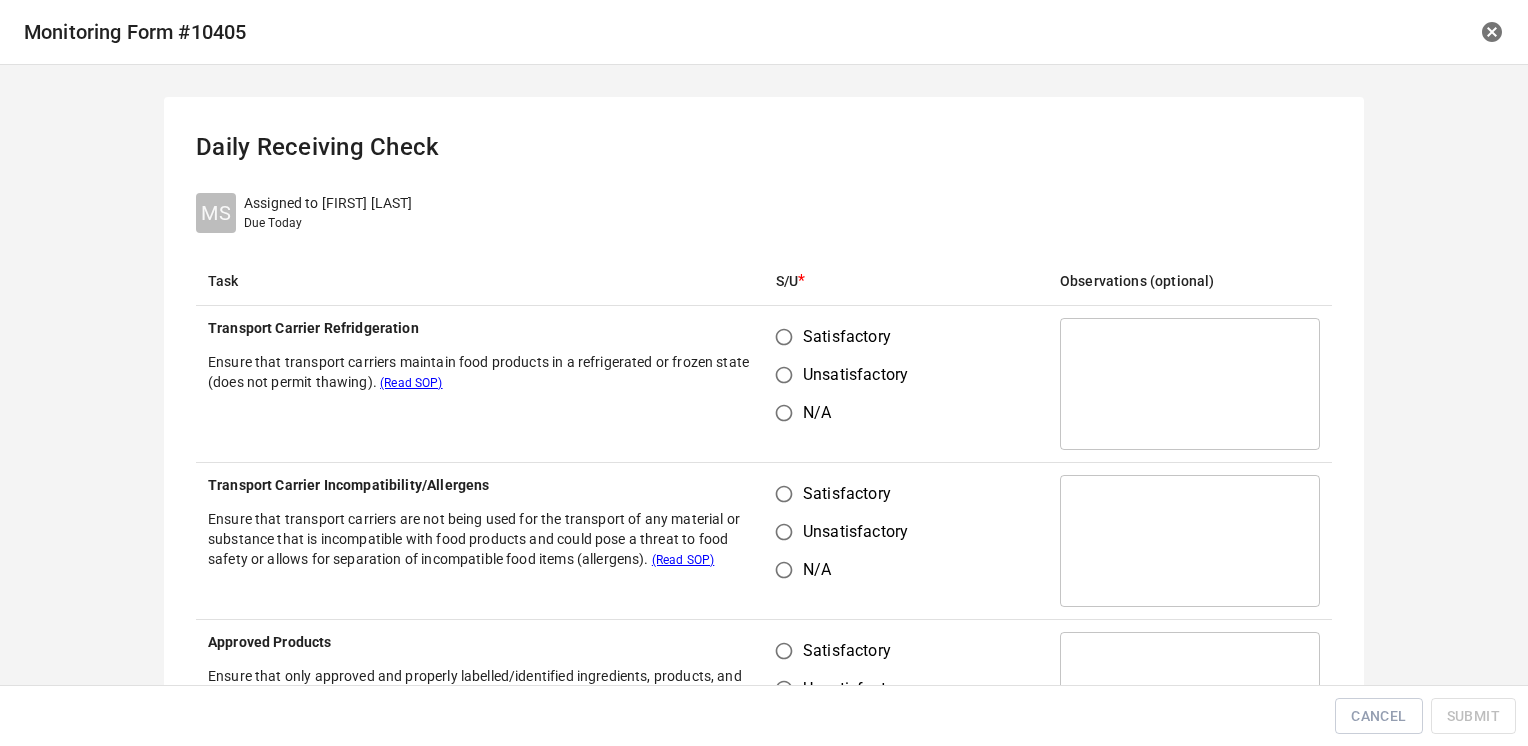 click on "Satisfactory" at bounding box center (784, 337) 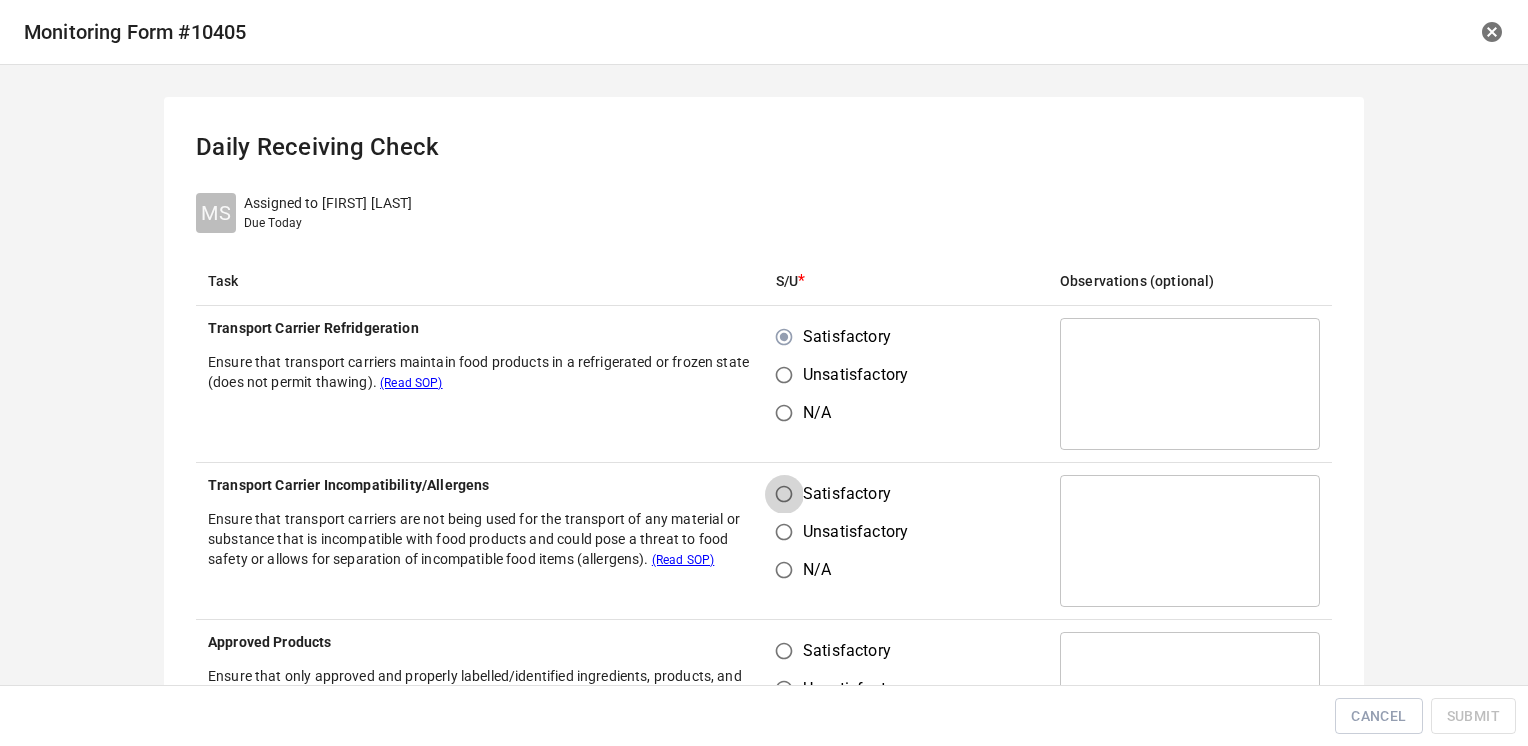 click on "Satisfactory" at bounding box center (784, 494) 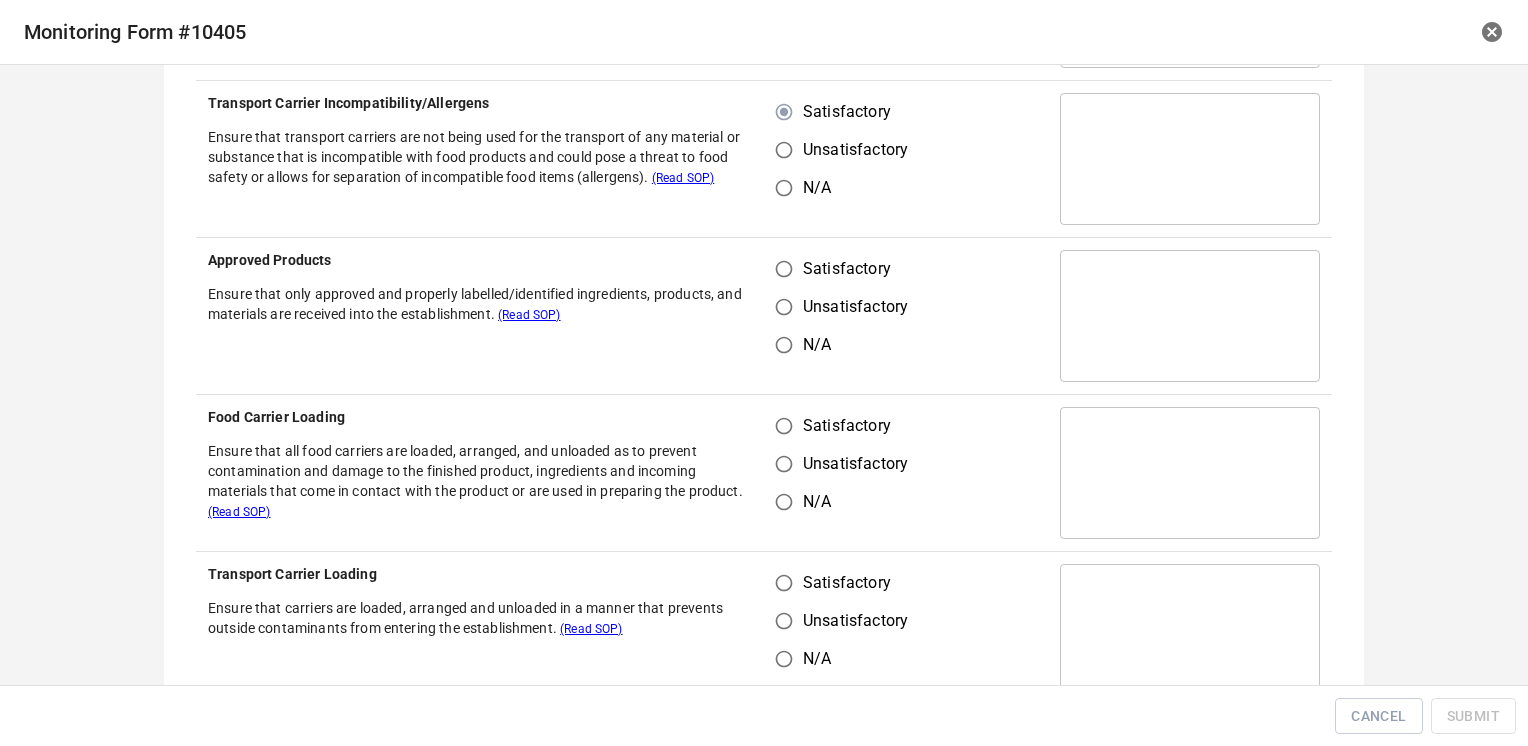 scroll, scrollTop: 450, scrollLeft: 0, axis: vertical 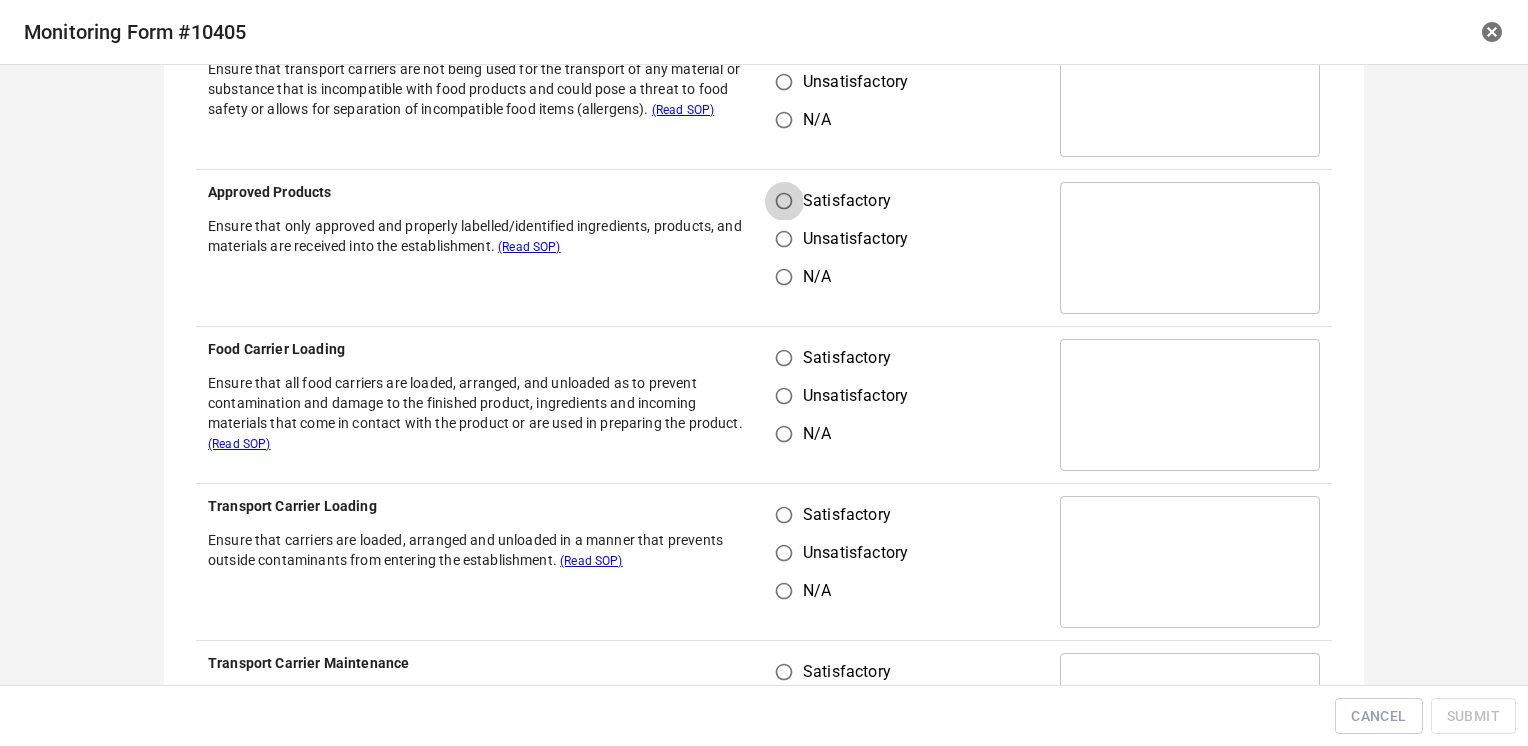click on "Satisfactory" at bounding box center [784, 201] 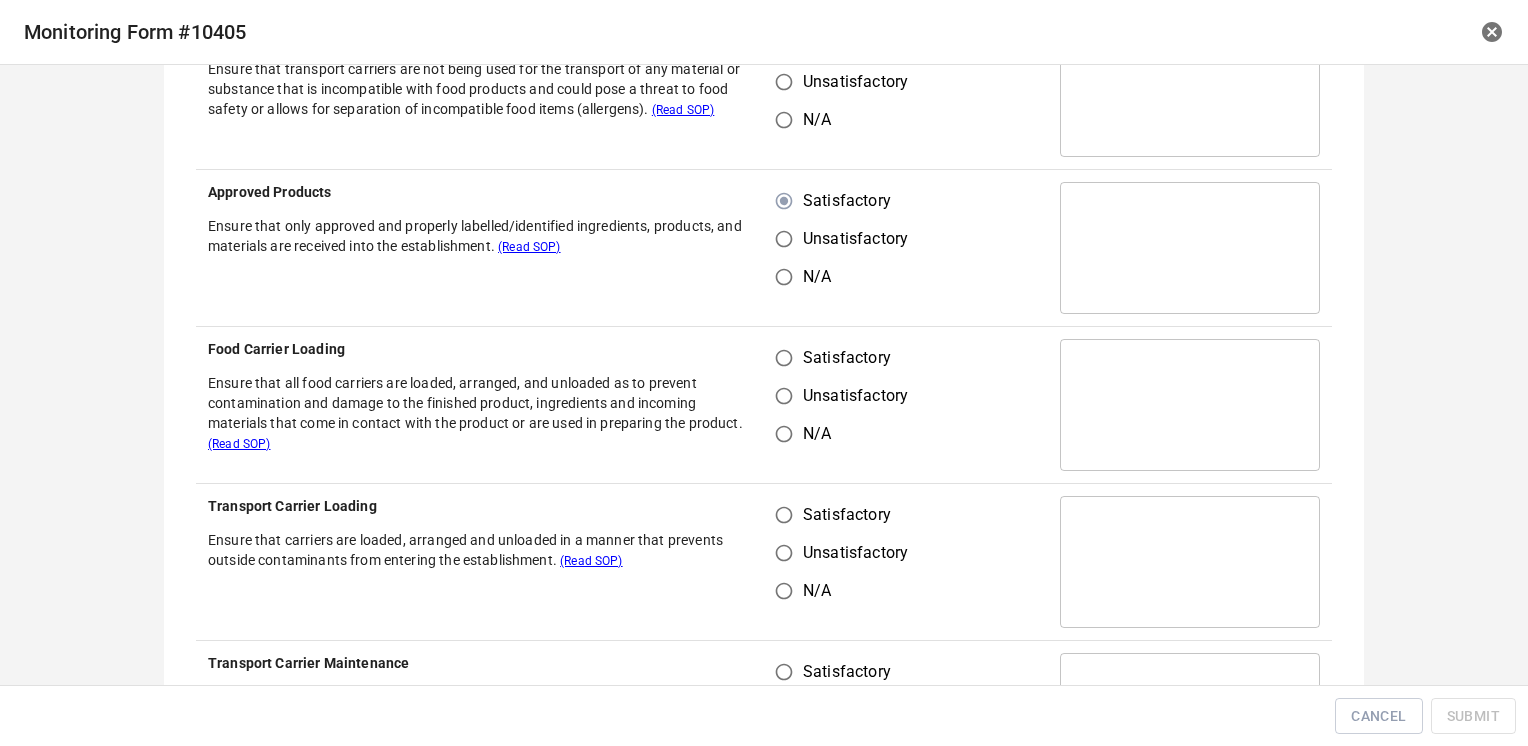 click on "Satisfactory" at bounding box center (784, 358) 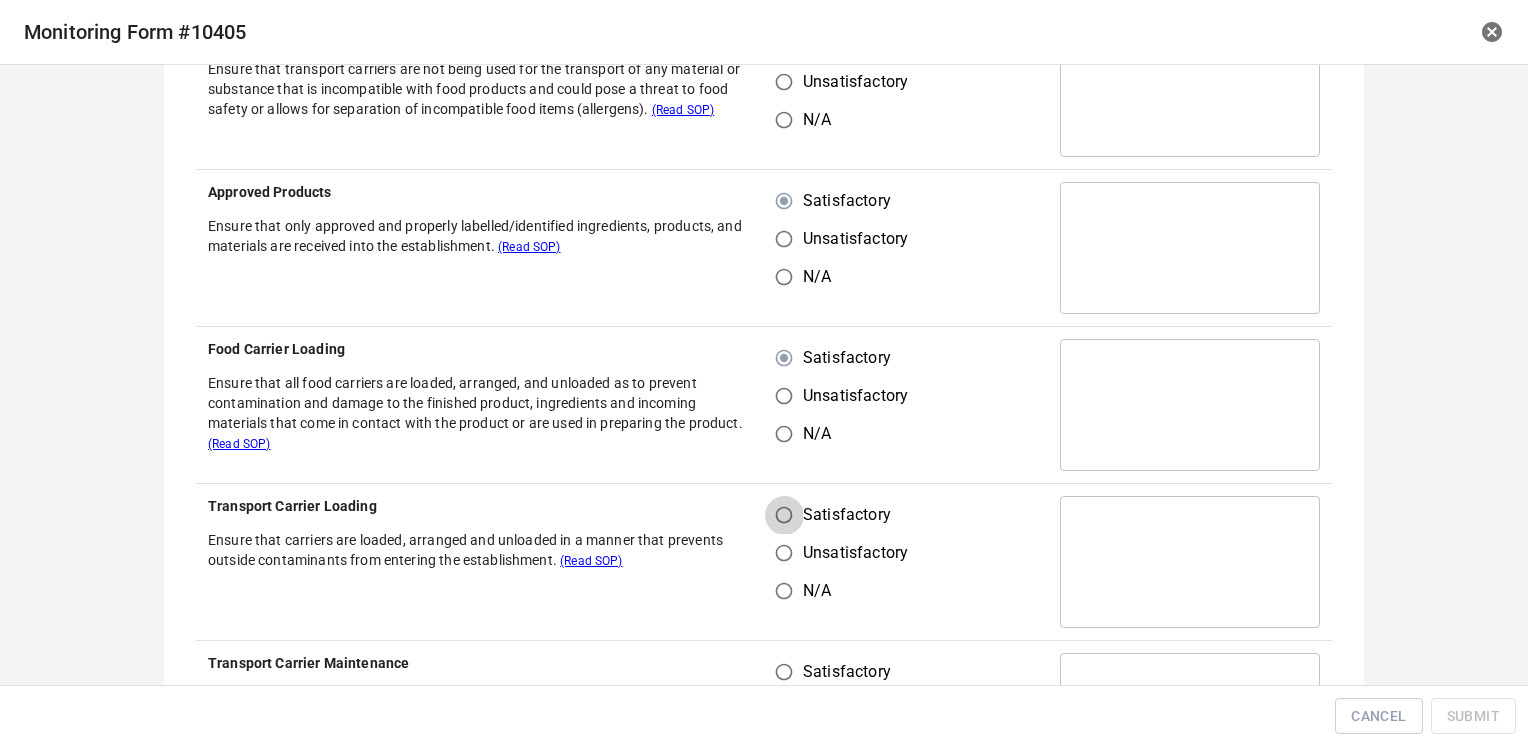 click on "Satisfactory" at bounding box center (784, 515) 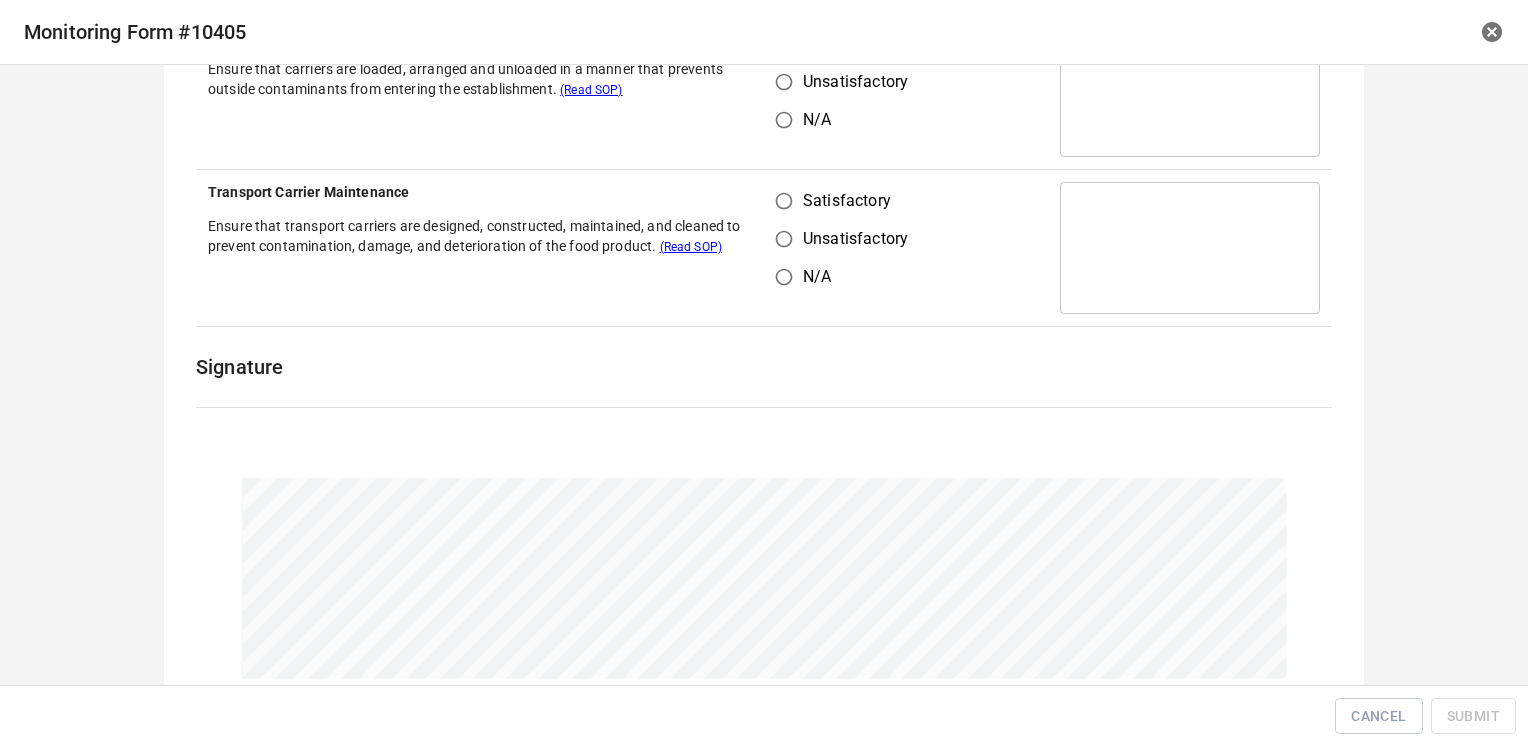 scroll, scrollTop: 924, scrollLeft: 0, axis: vertical 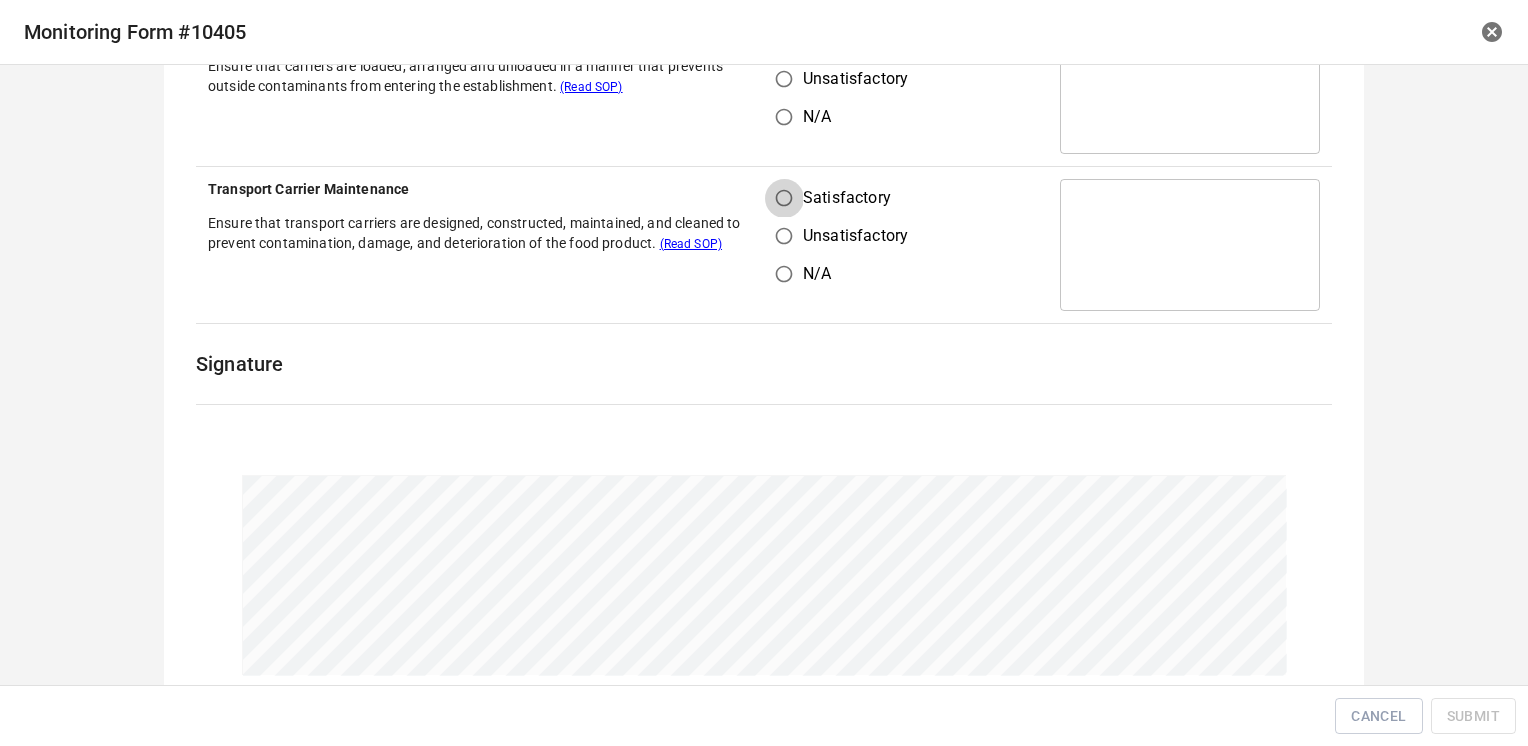click on "Satisfactory" at bounding box center [784, 198] 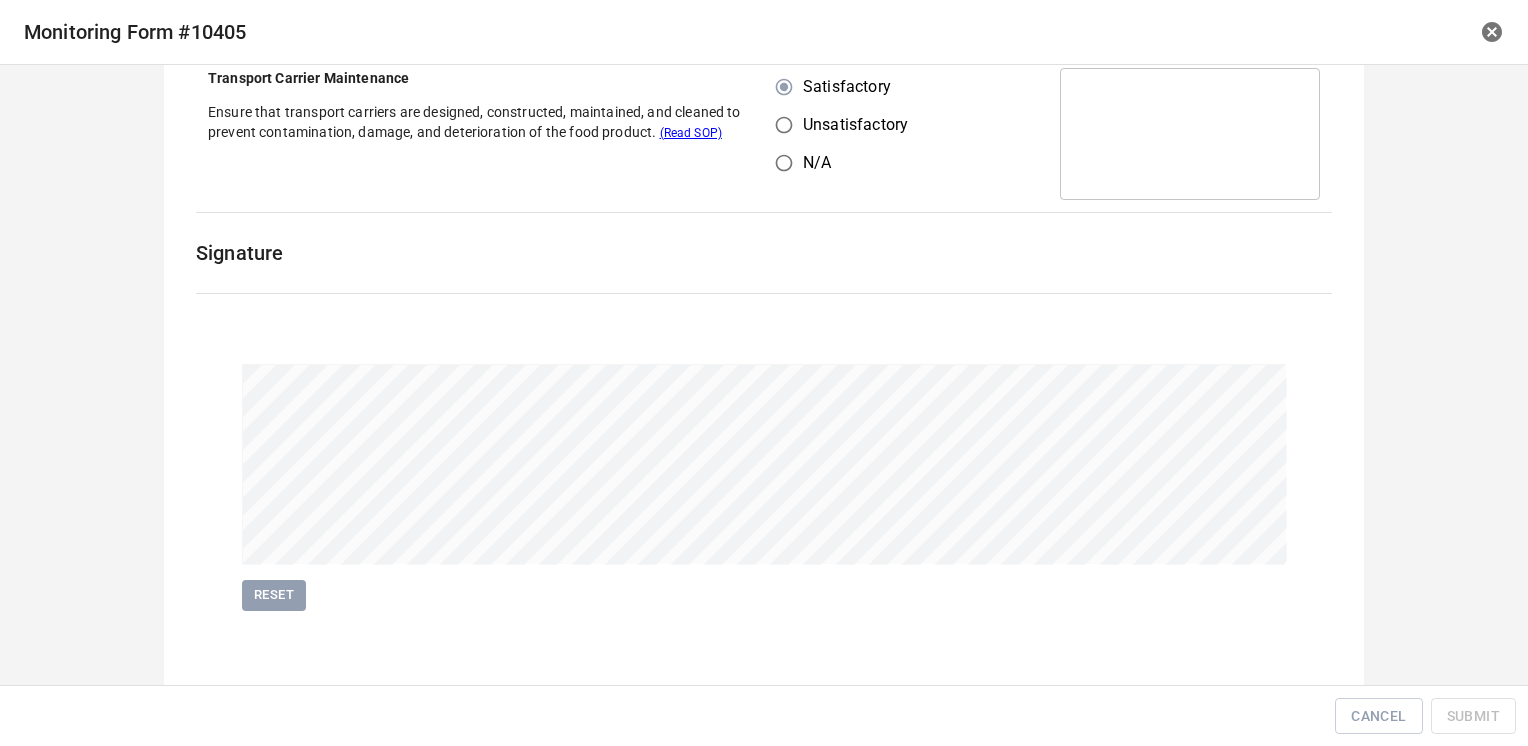 scroll, scrollTop: 1037, scrollLeft: 0, axis: vertical 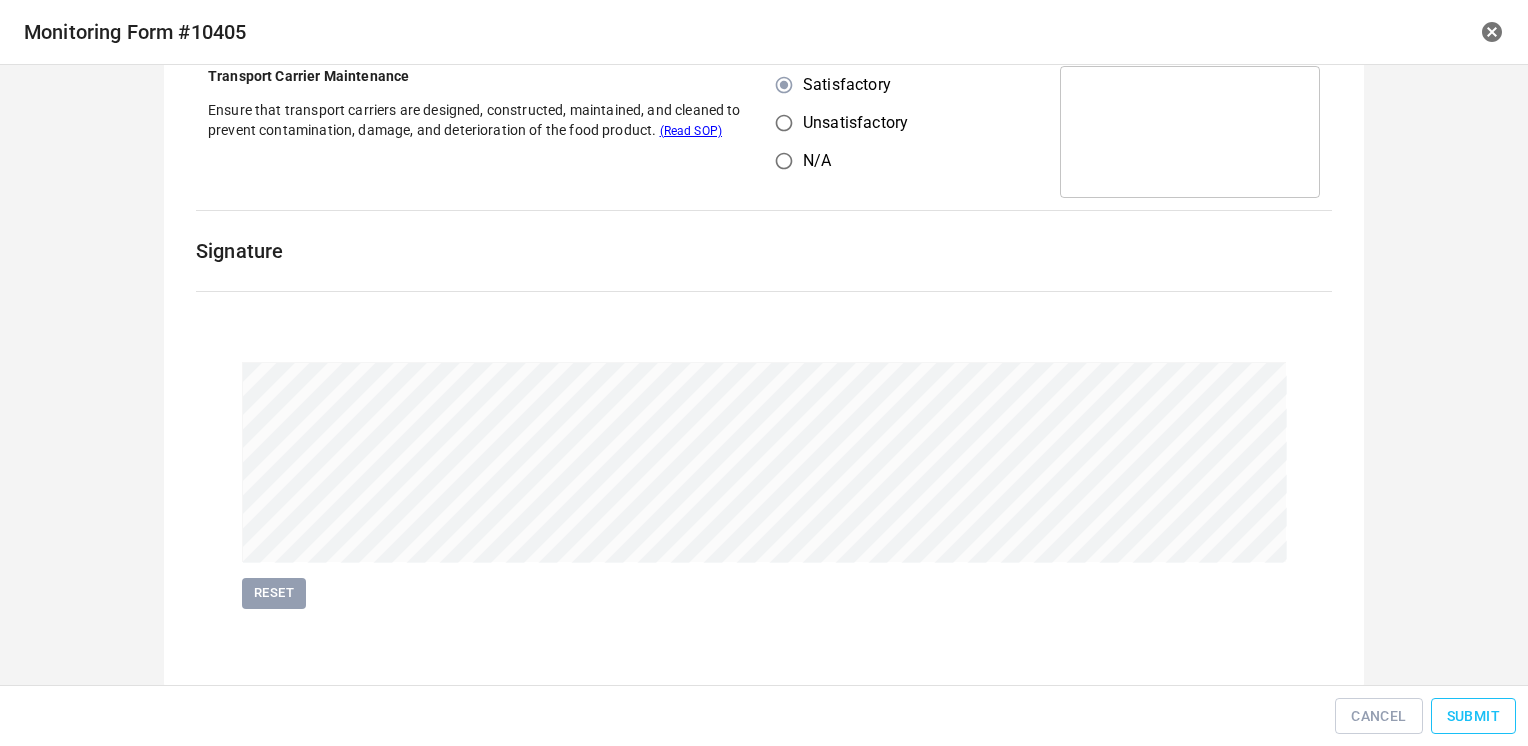 click on "Submit" at bounding box center (1473, 716) 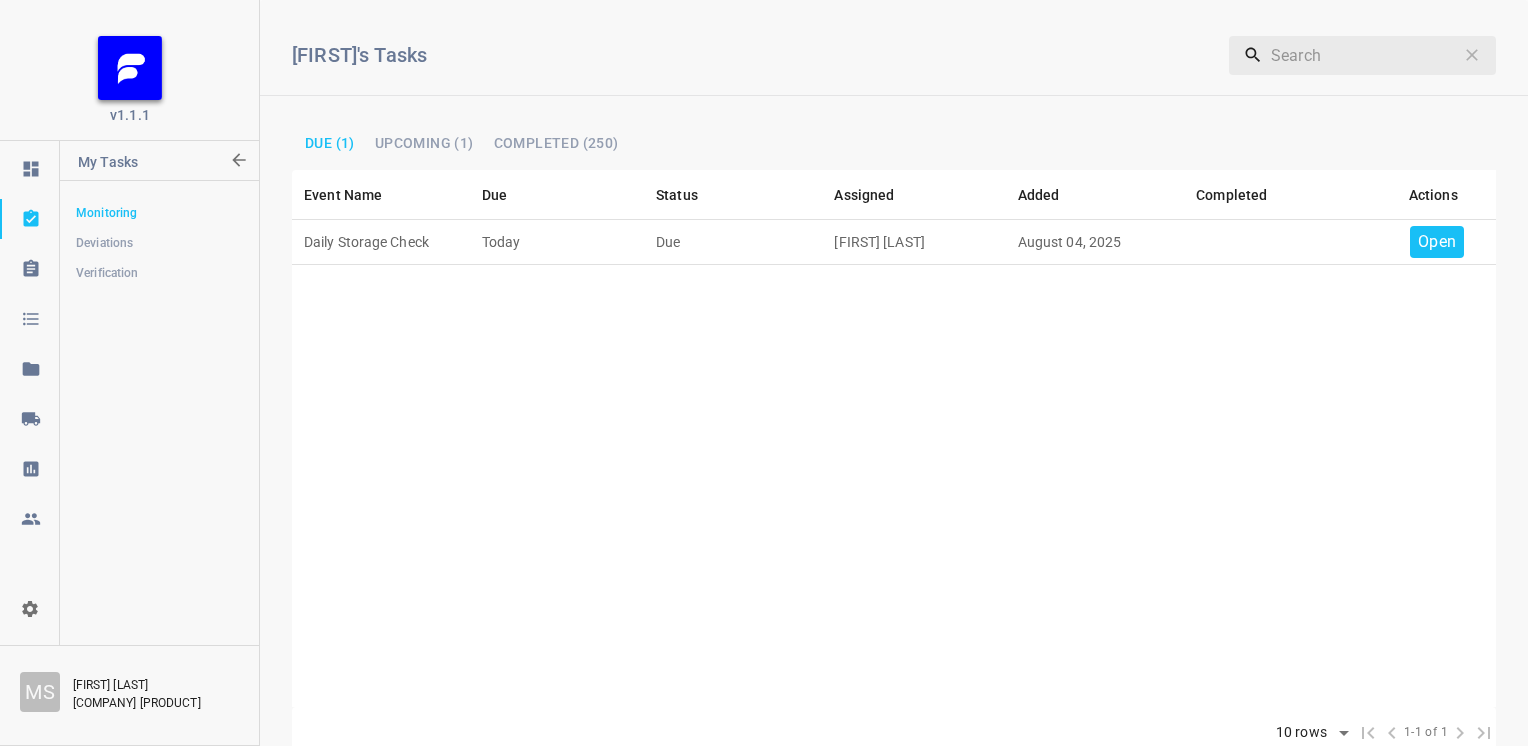 click on "Open" at bounding box center [1437, 242] 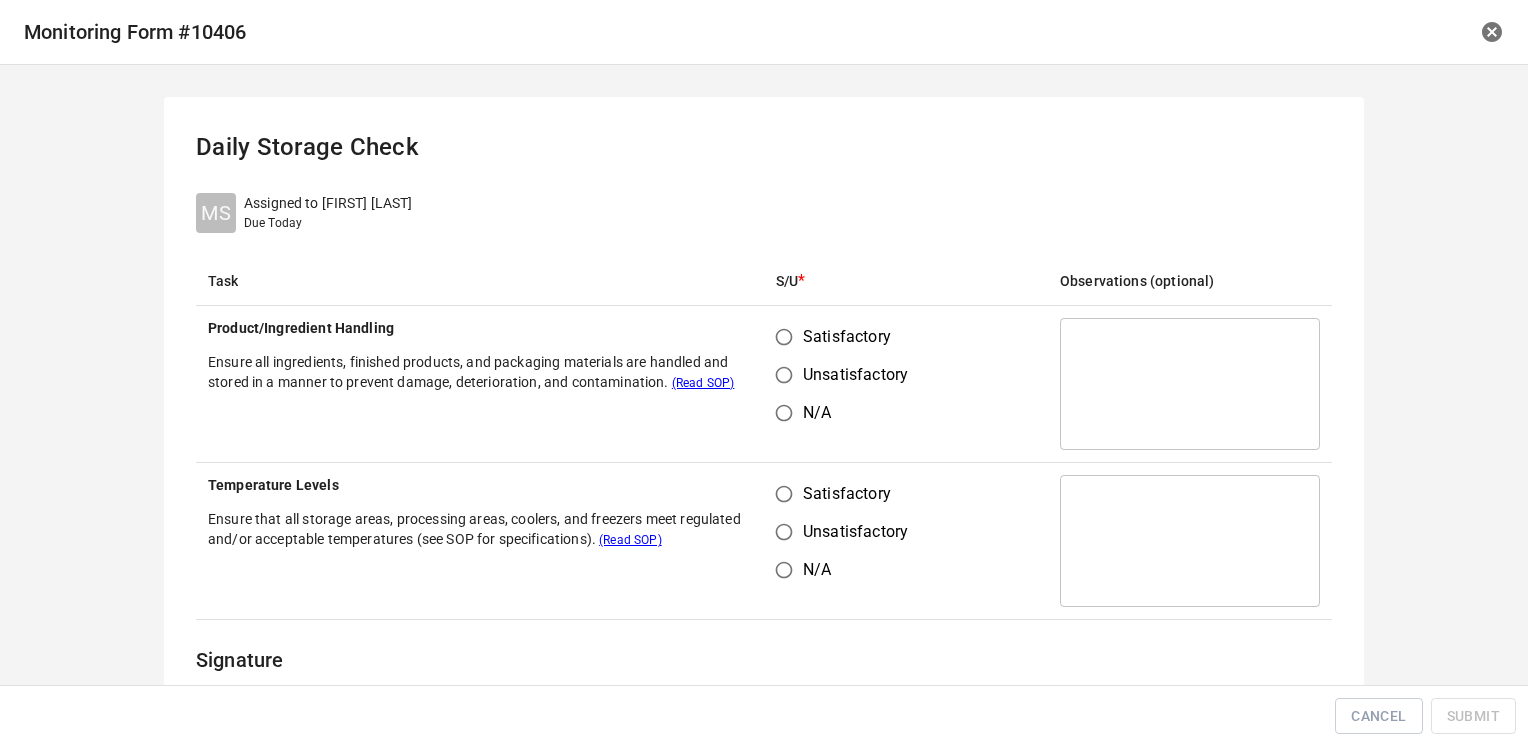 click on "Satisfactory" at bounding box center [784, 337] 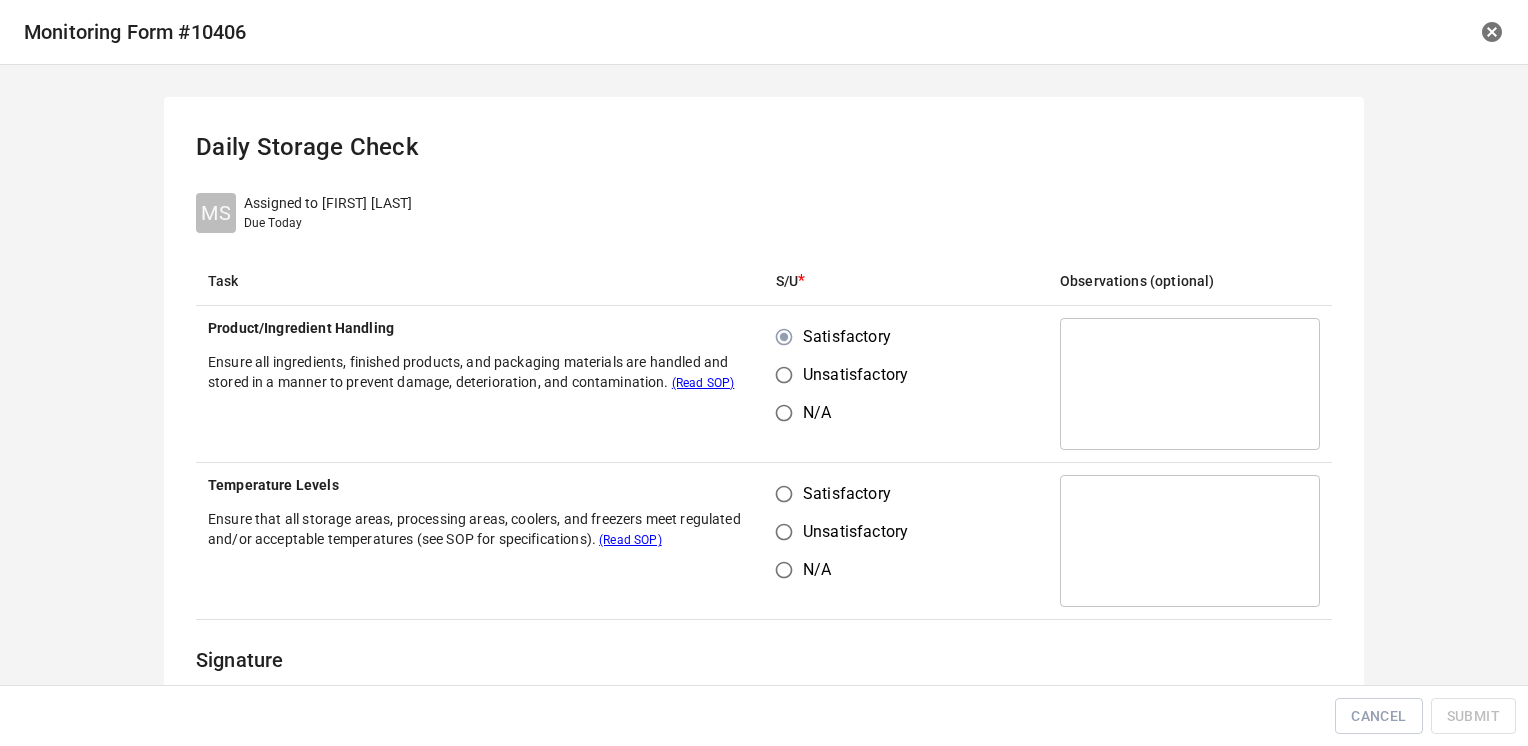 click on "Satisfactory" at bounding box center (784, 494) 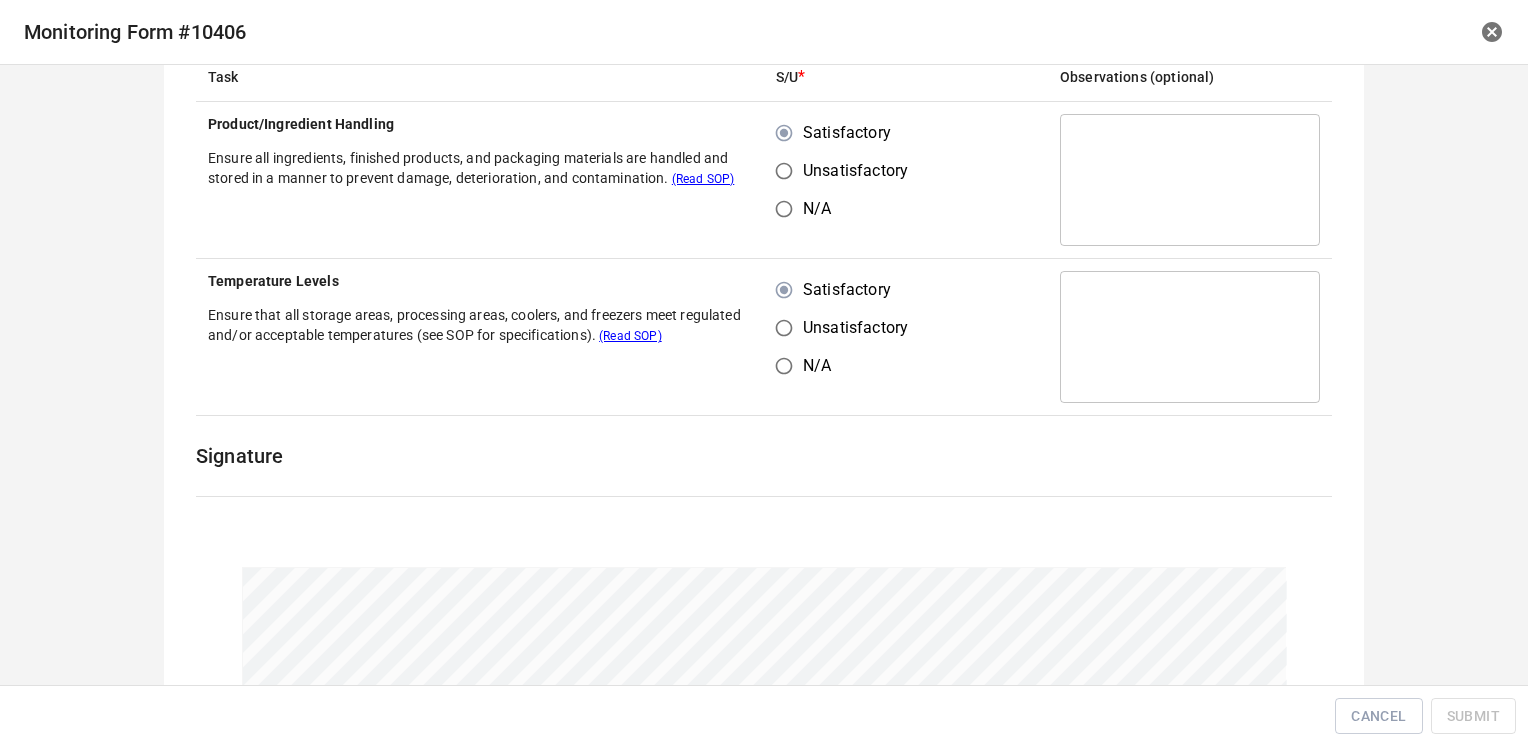 scroll, scrollTop: 324, scrollLeft: 0, axis: vertical 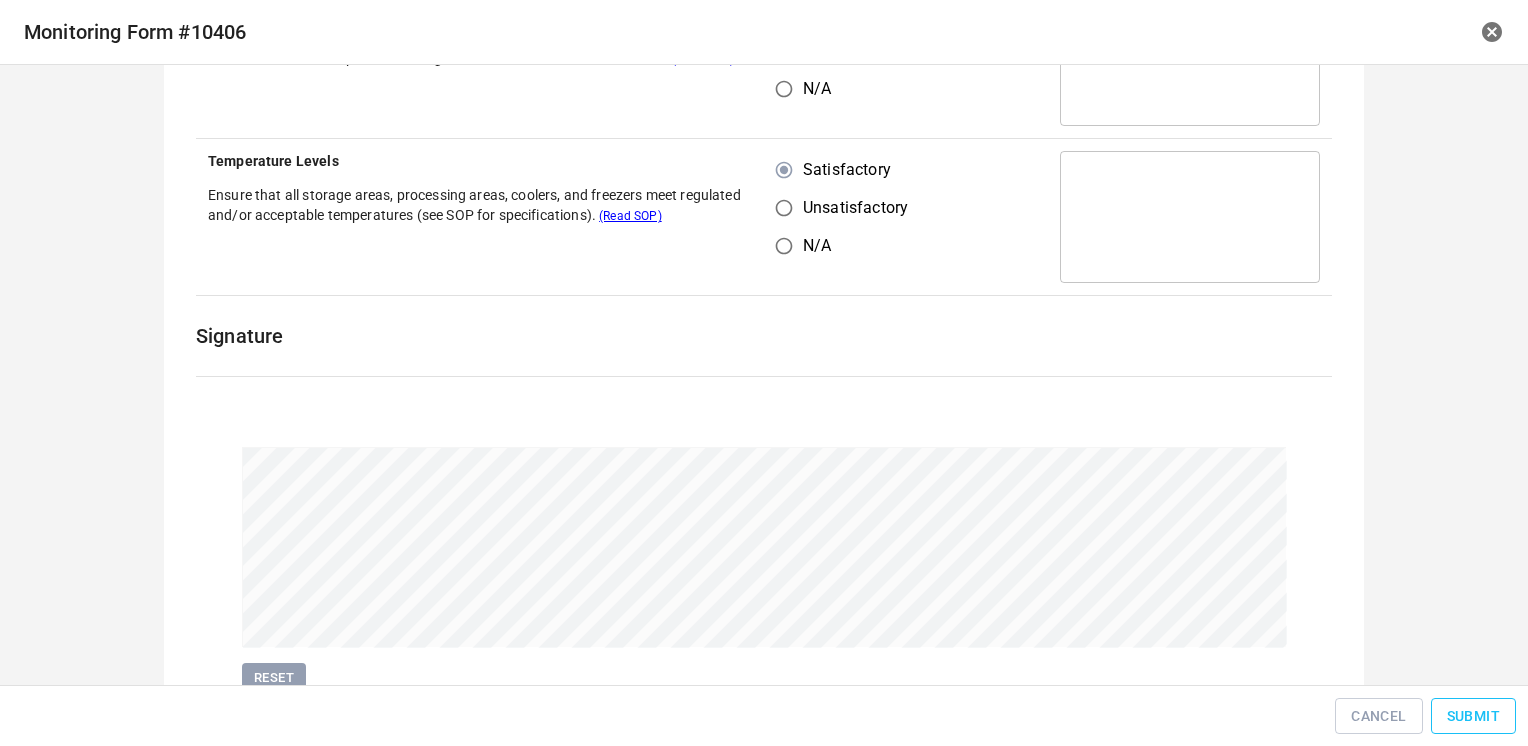 click on "Submit" at bounding box center (1473, 716) 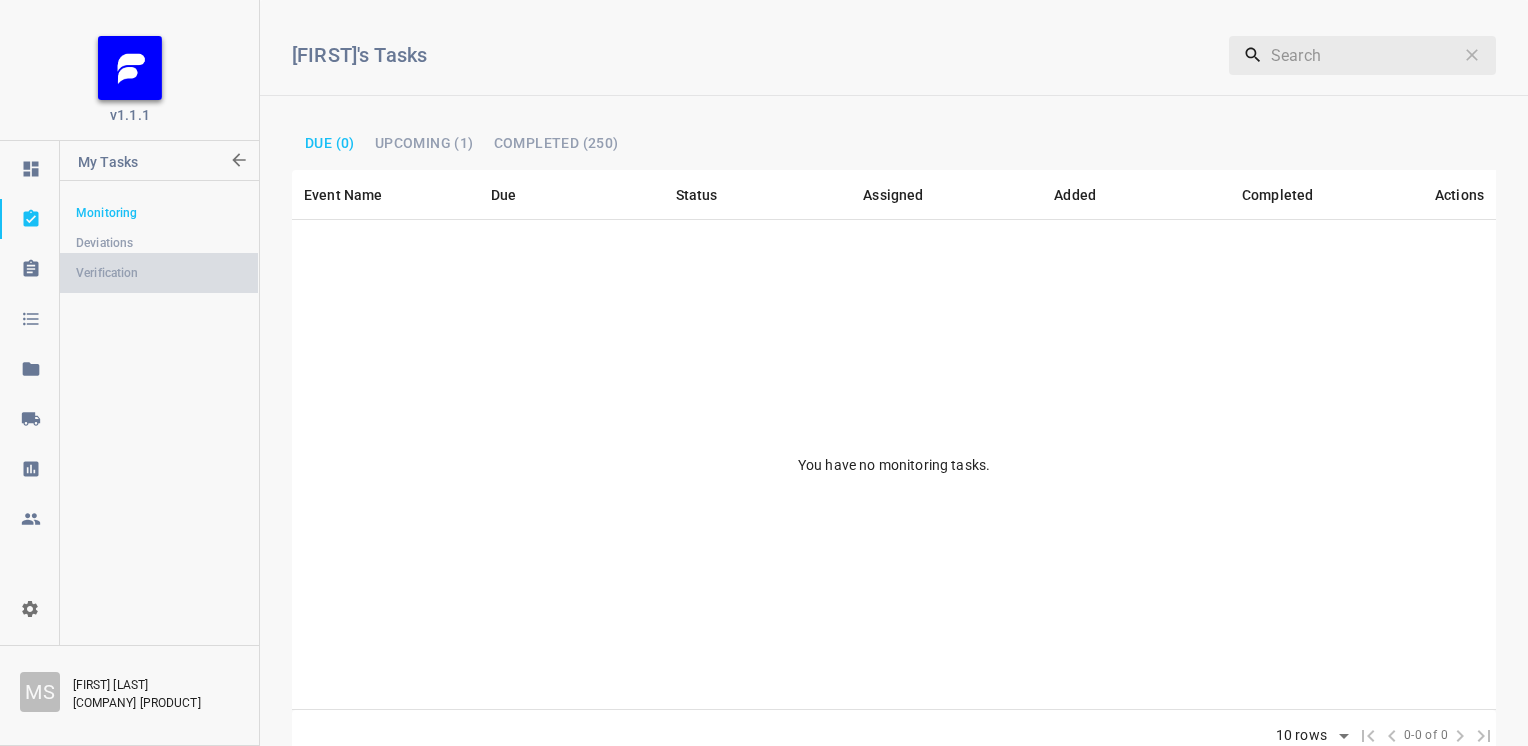 click on "Verification" at bounding box center [159, 273] 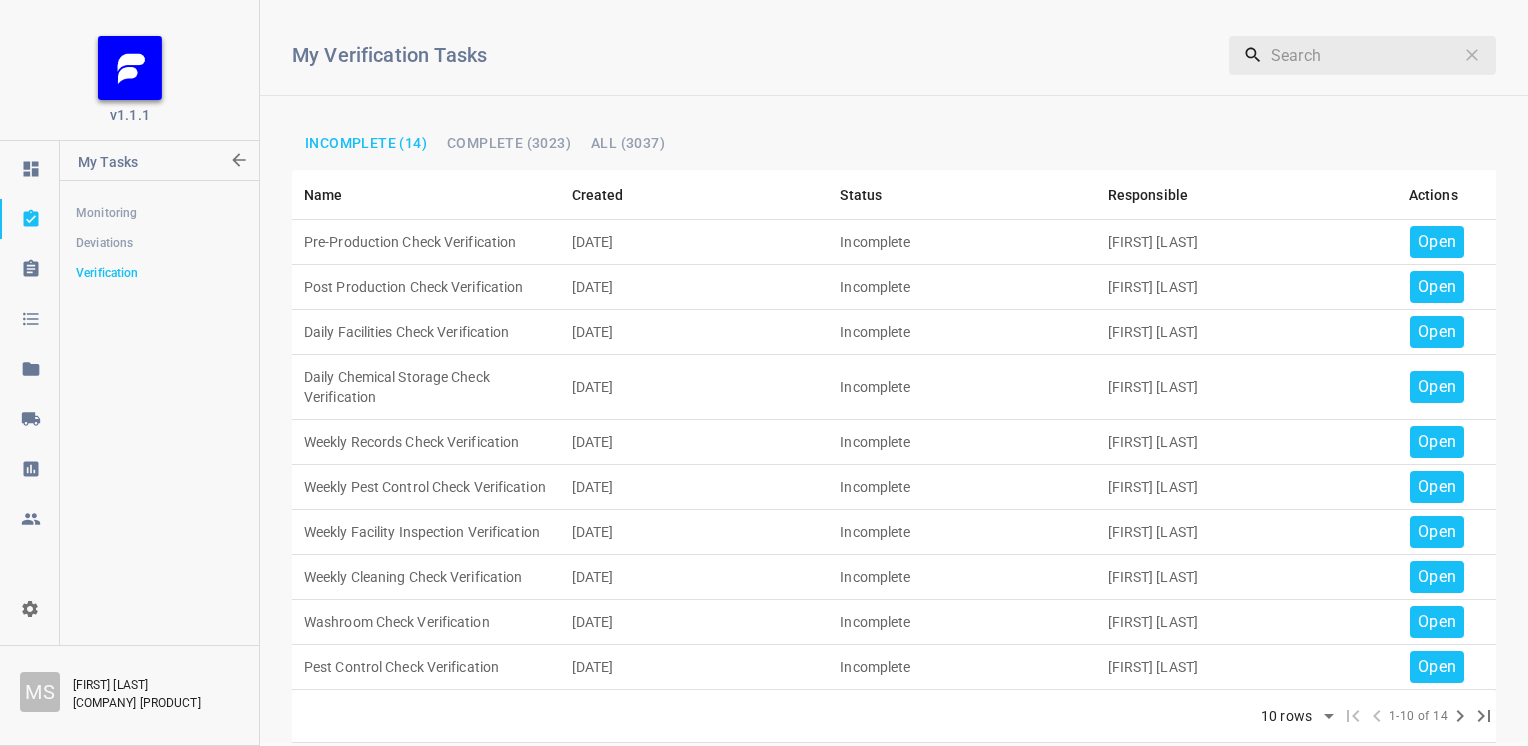 click on "Open" at bounding box center (1437, 242) 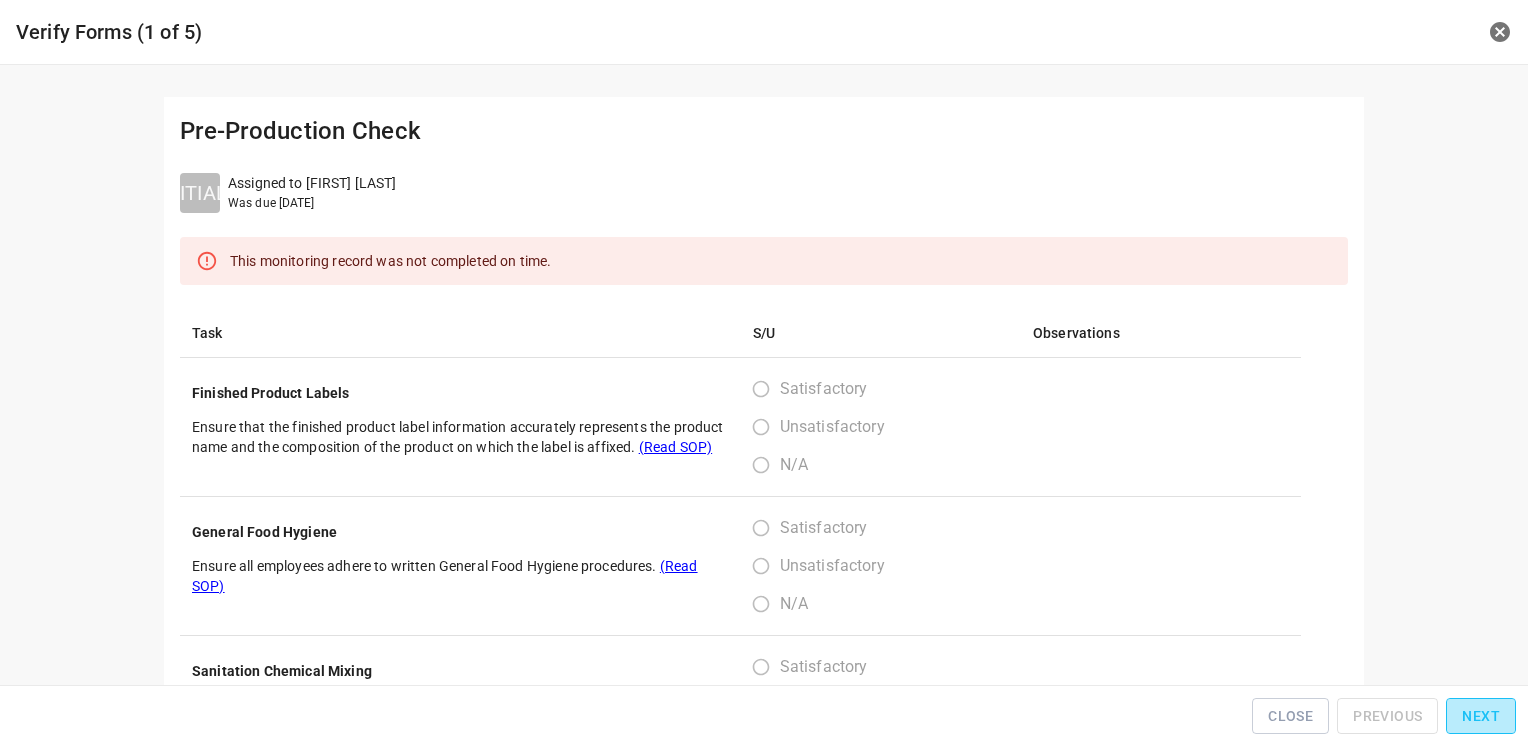 click on "Next" at bounding box center [1481, 716] 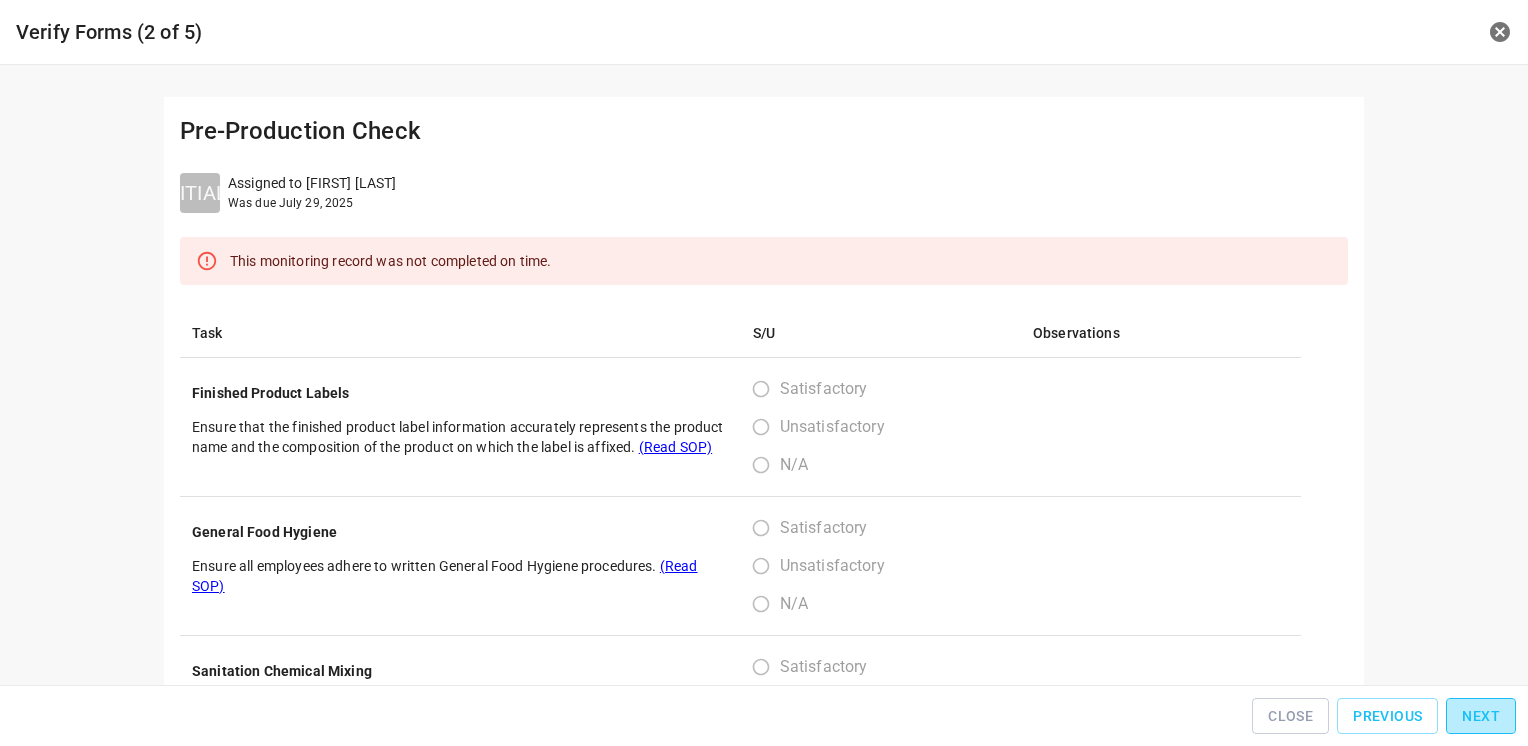 click on "Next" at bounding box center (1481, 716) 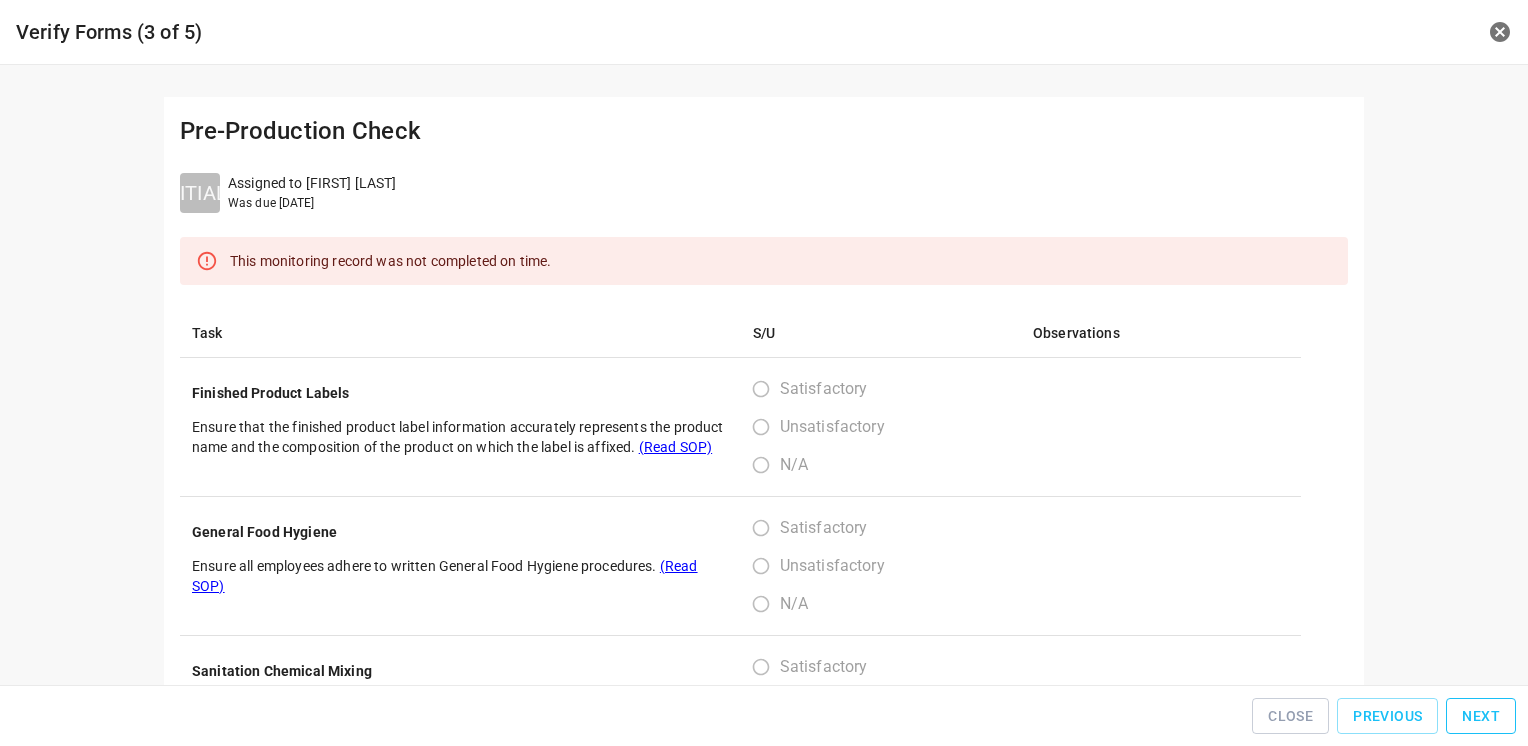 click on "Next" at bounding box center (1481, 716) 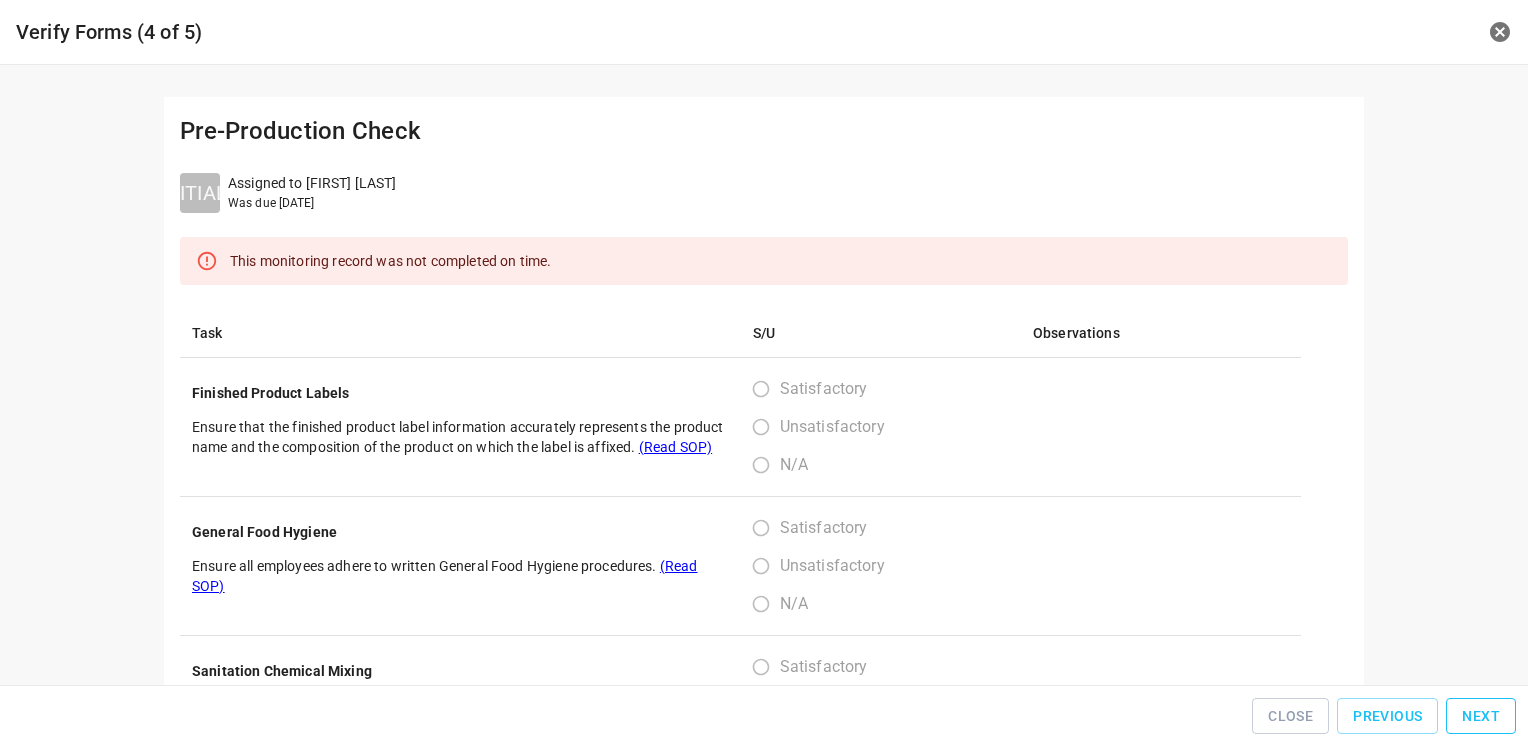 click on "Next" at bounding box center [1481, 716] 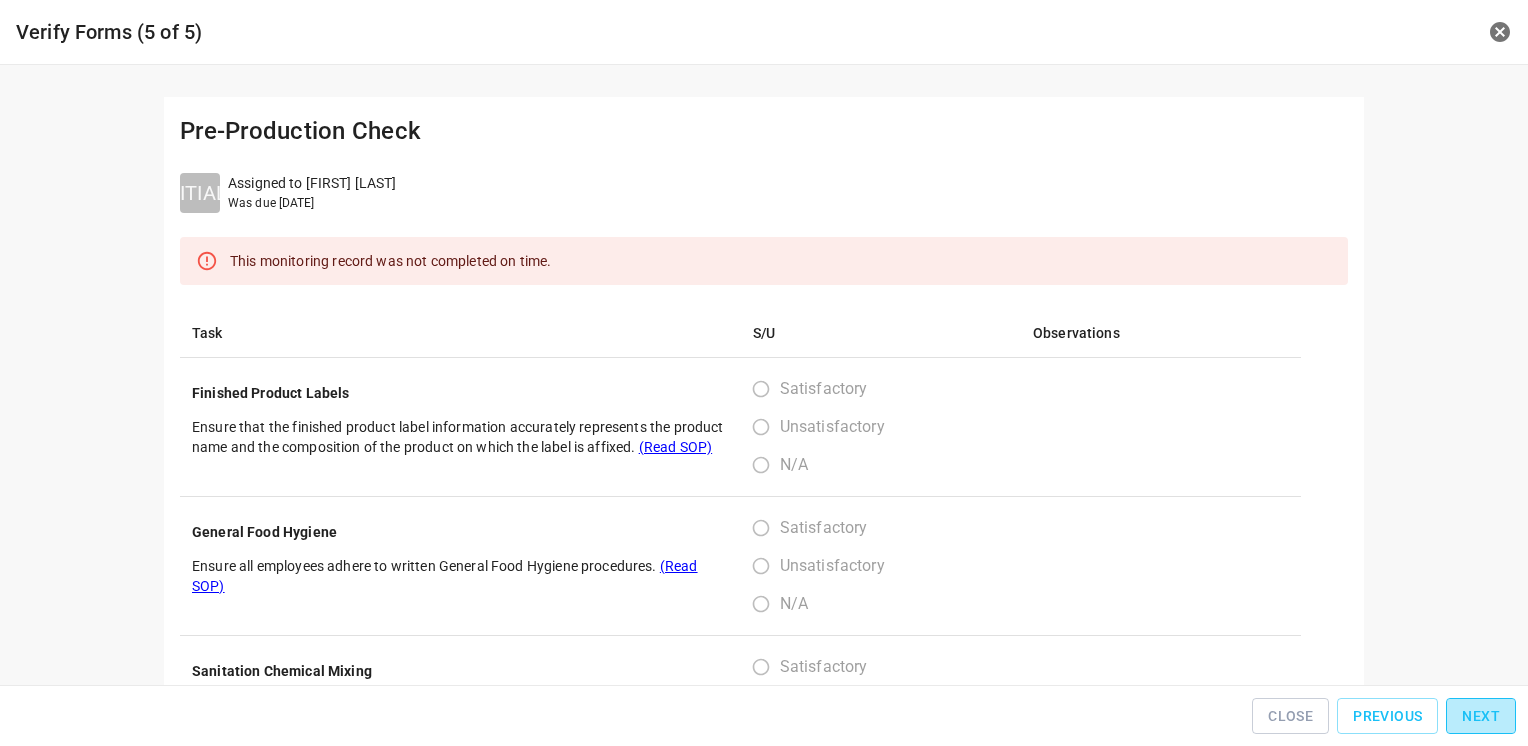 click on "Next" at bounding box center [1481, 716] 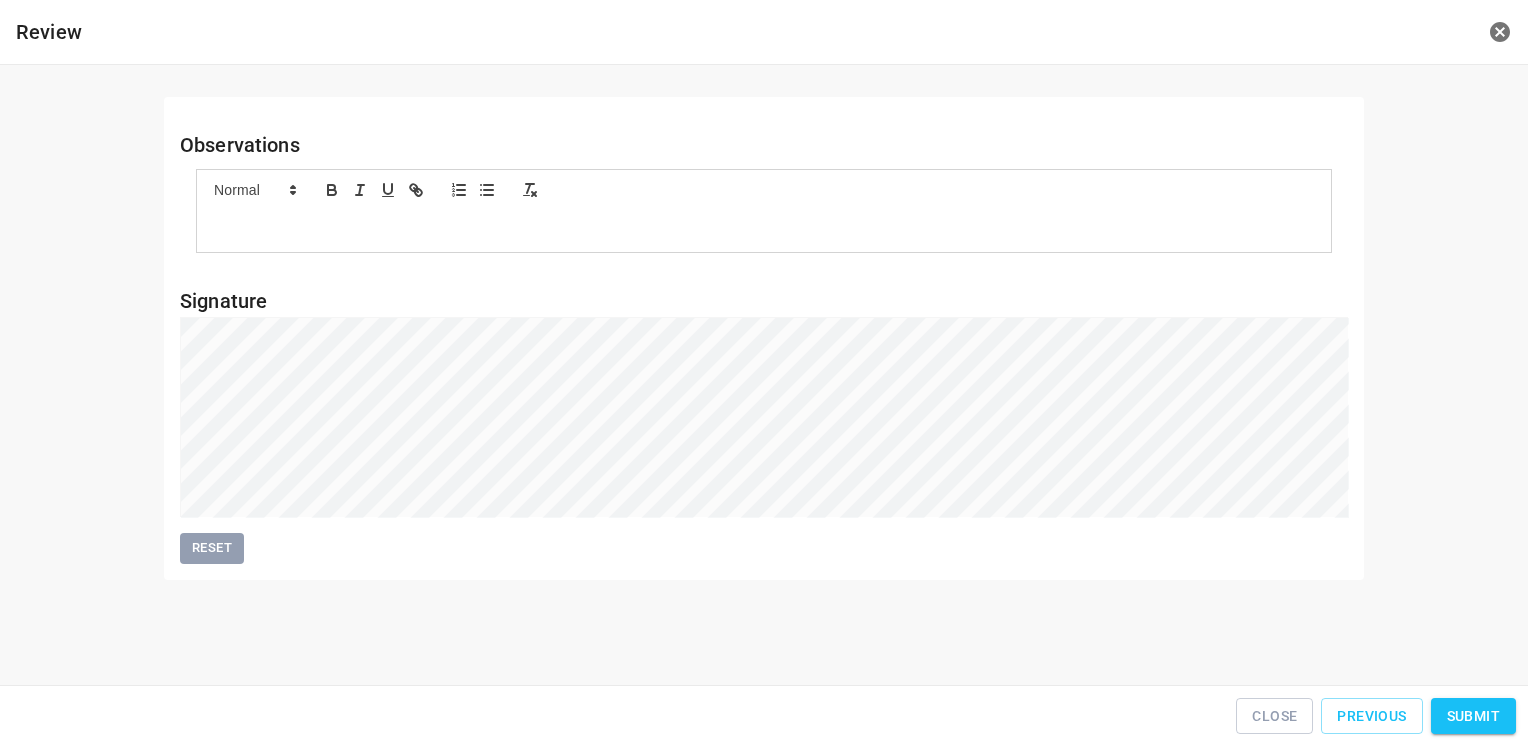 click on "Submit" at bounding box center (1473, 716) 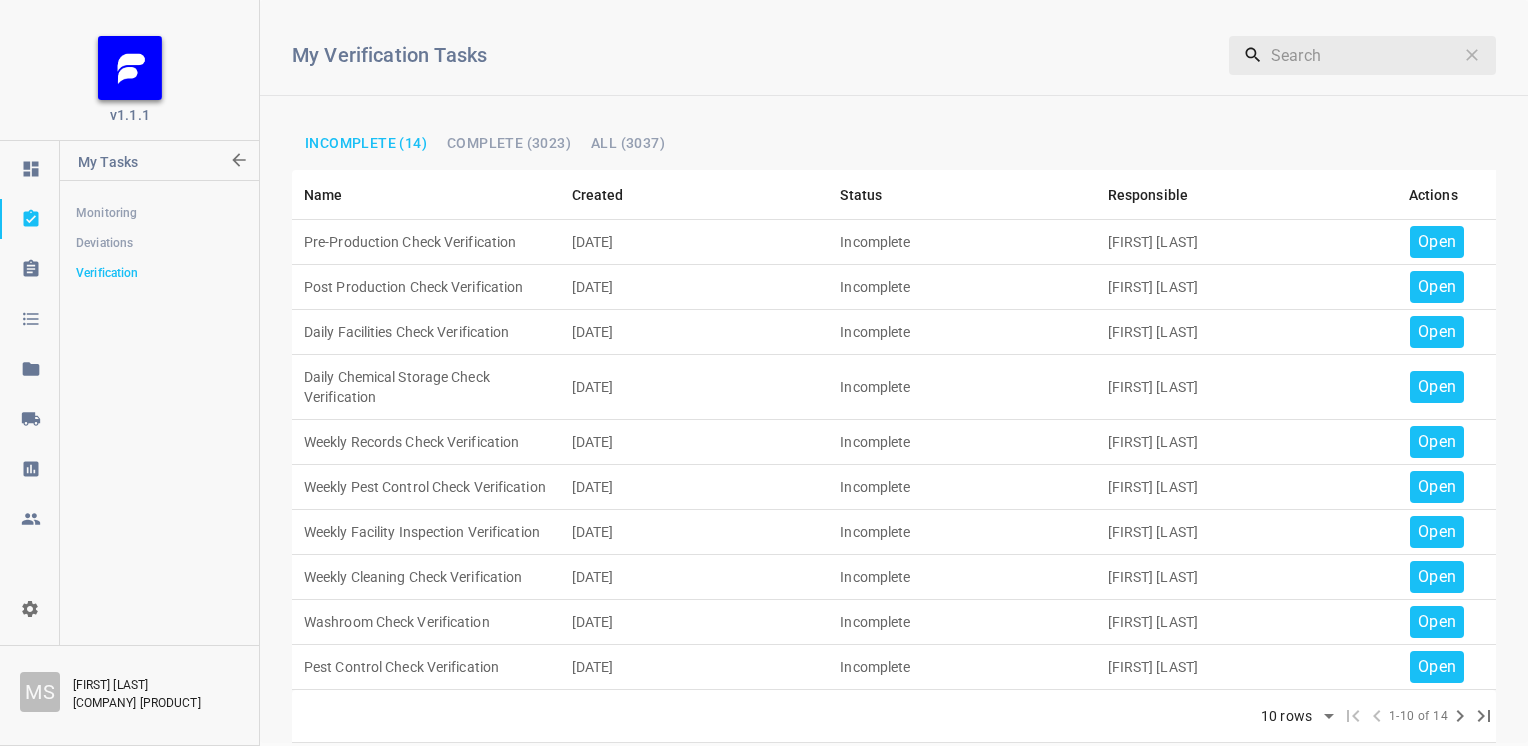 click on "Open" at bounding box center [1437, 332] 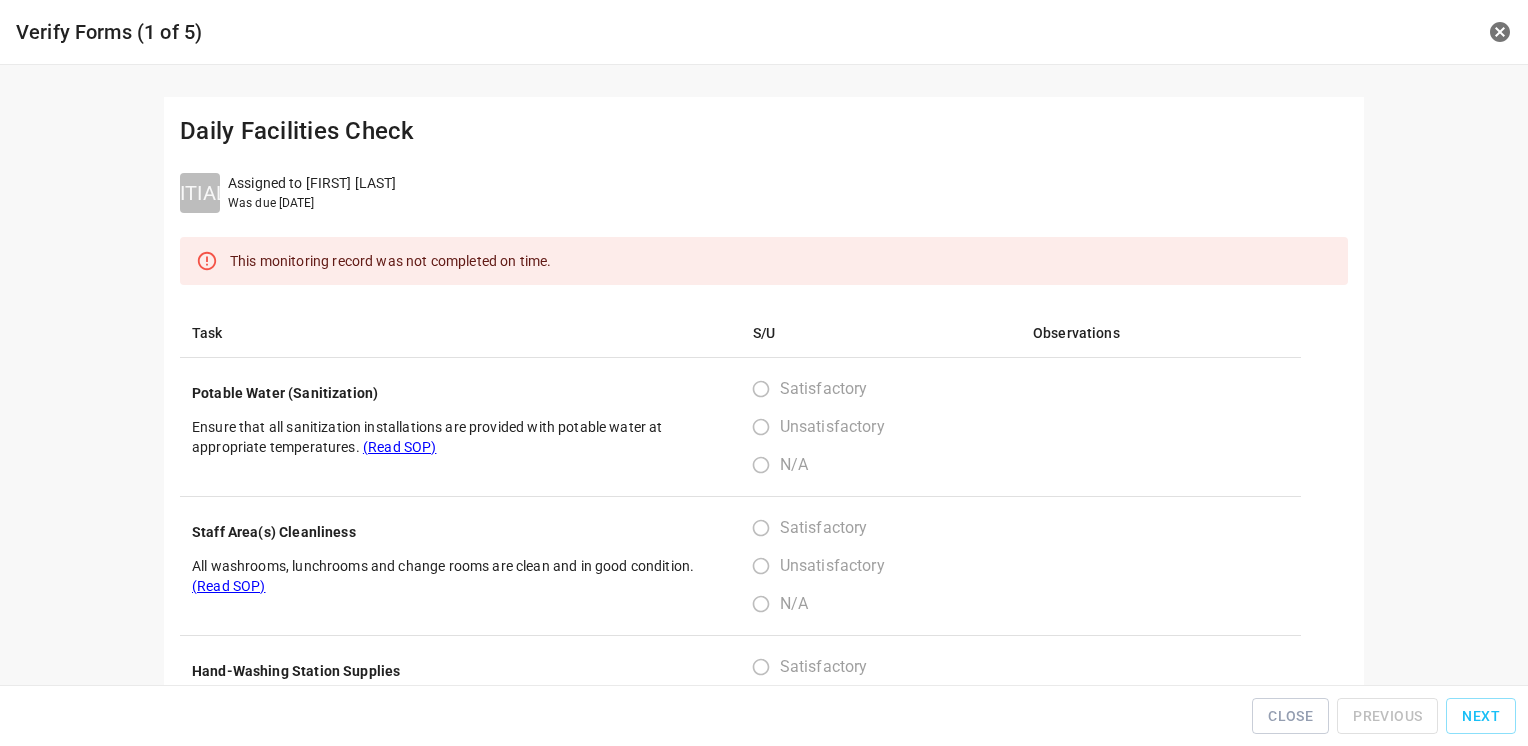 click on "Next" at bounding box center (1481, 716) 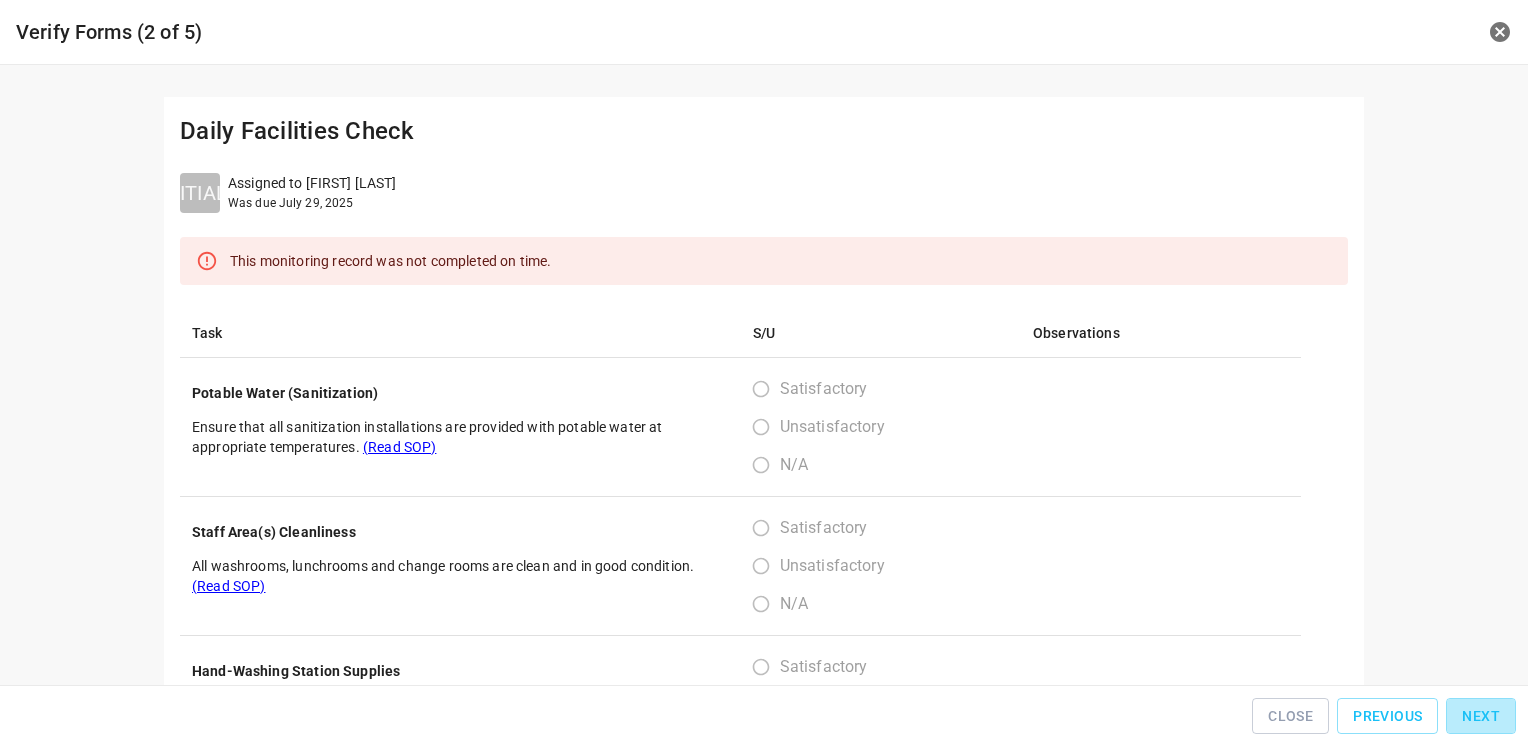 click on "Next" at bounding box center (1481, 716) 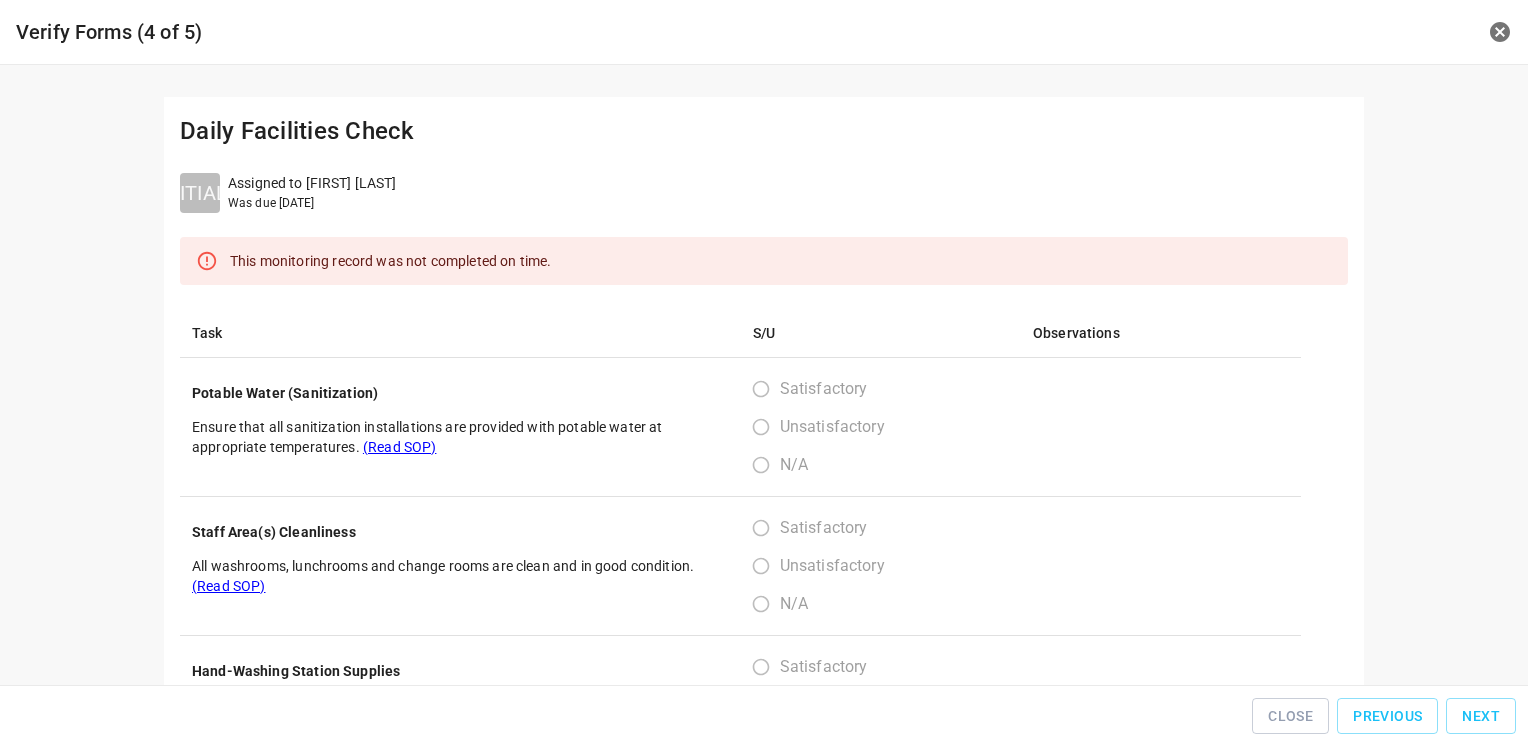 click on "Next" at bounding box center [1481, 716] 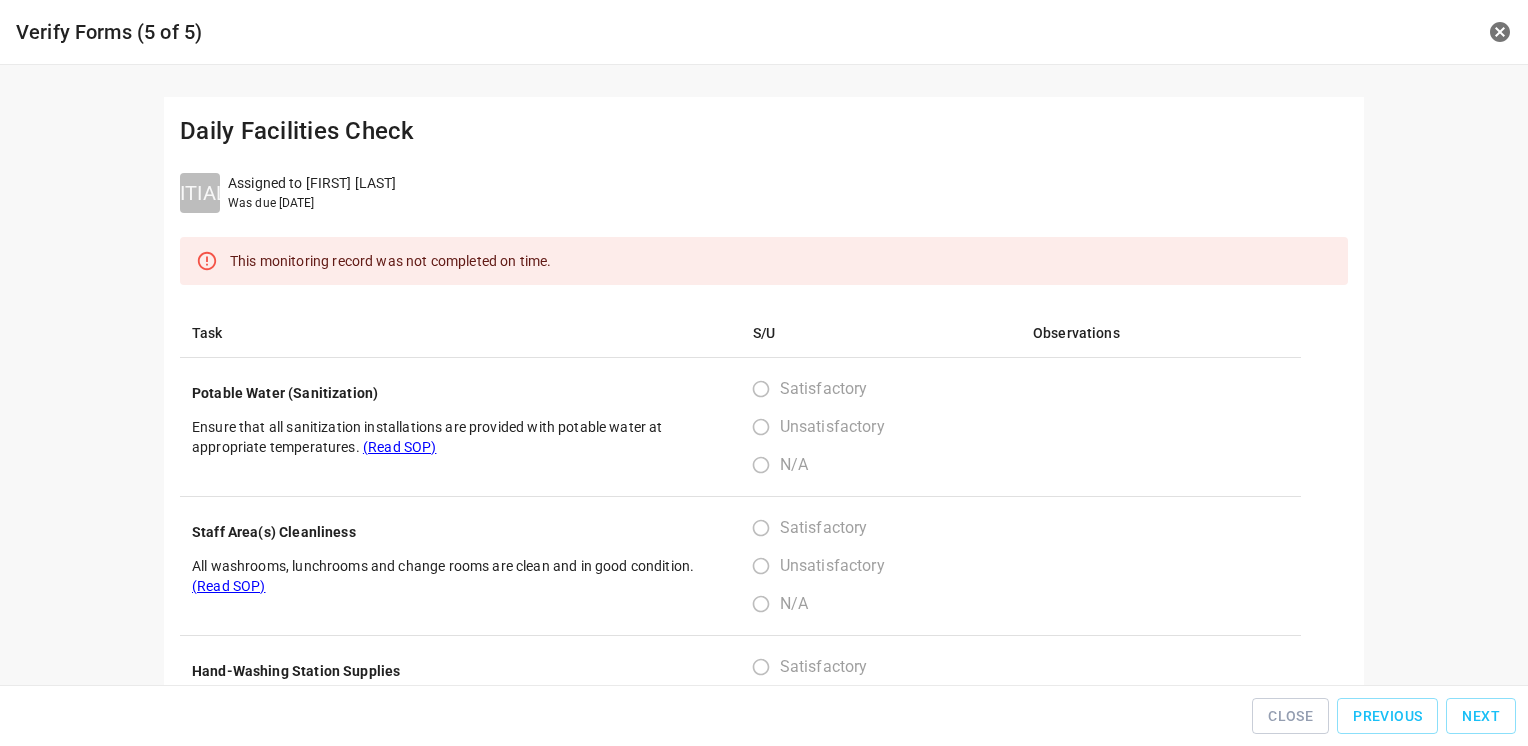 click on "Next" at bounding box center (1481, 716) 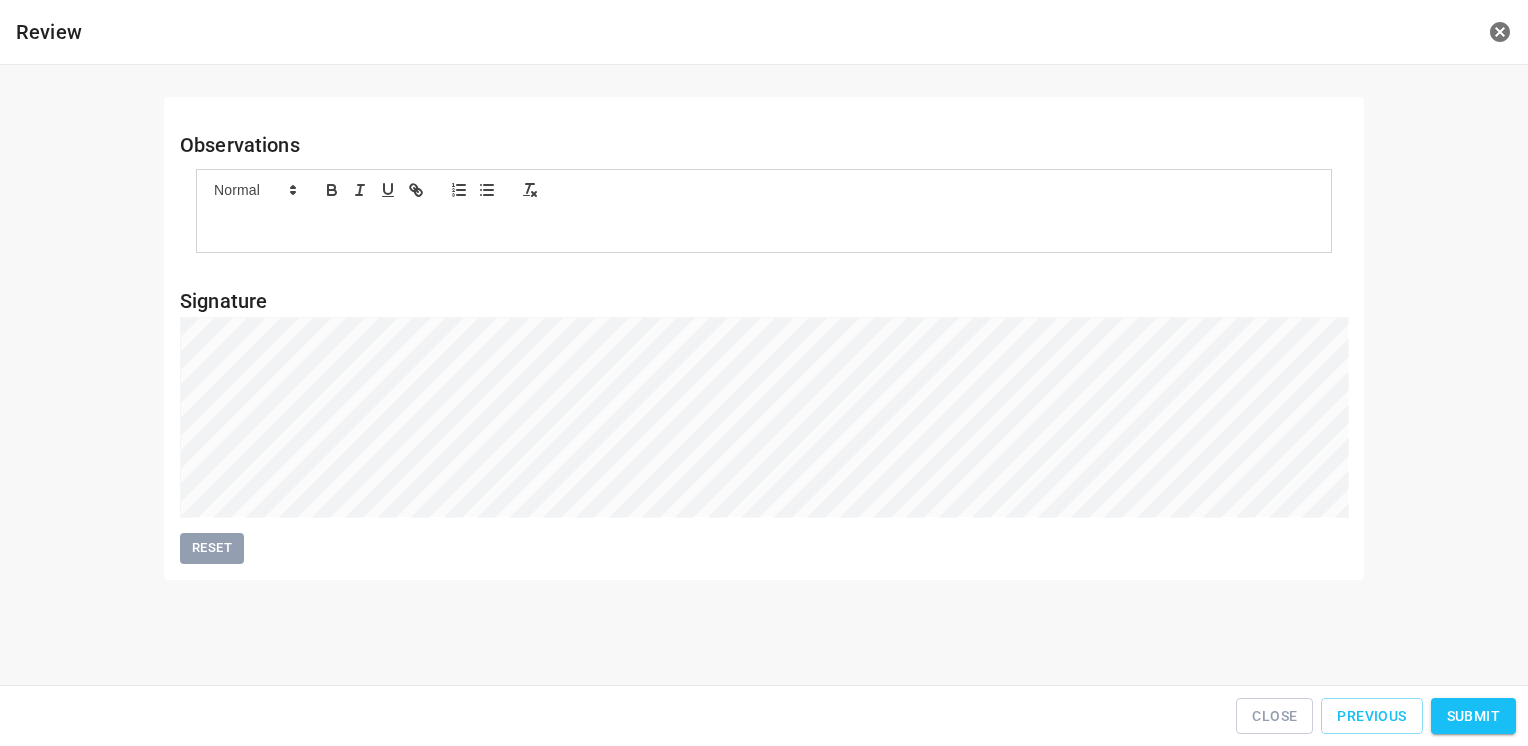 click on "Submit" at bounding box center (1473, 716) 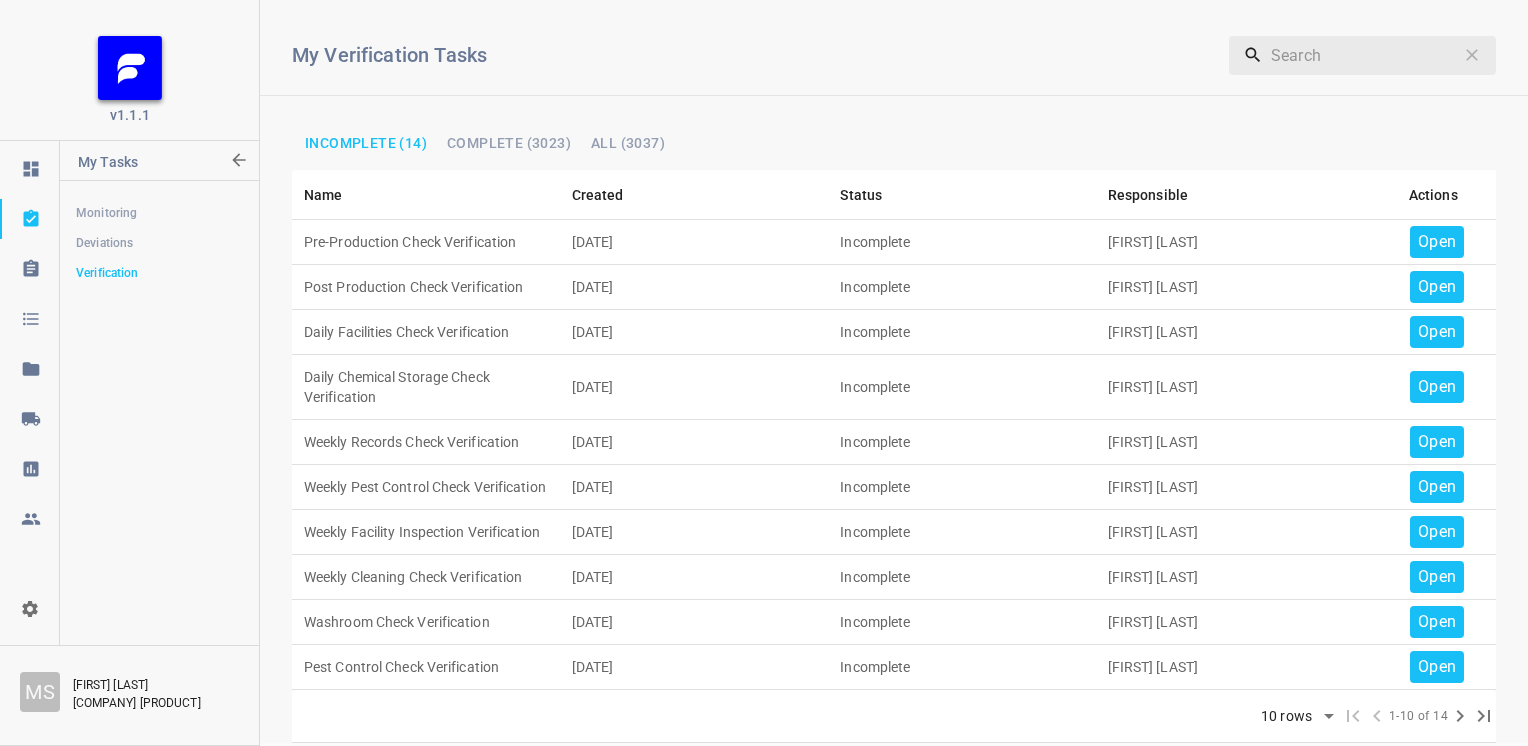 click on "Open" at bounding box center [1437, 577] 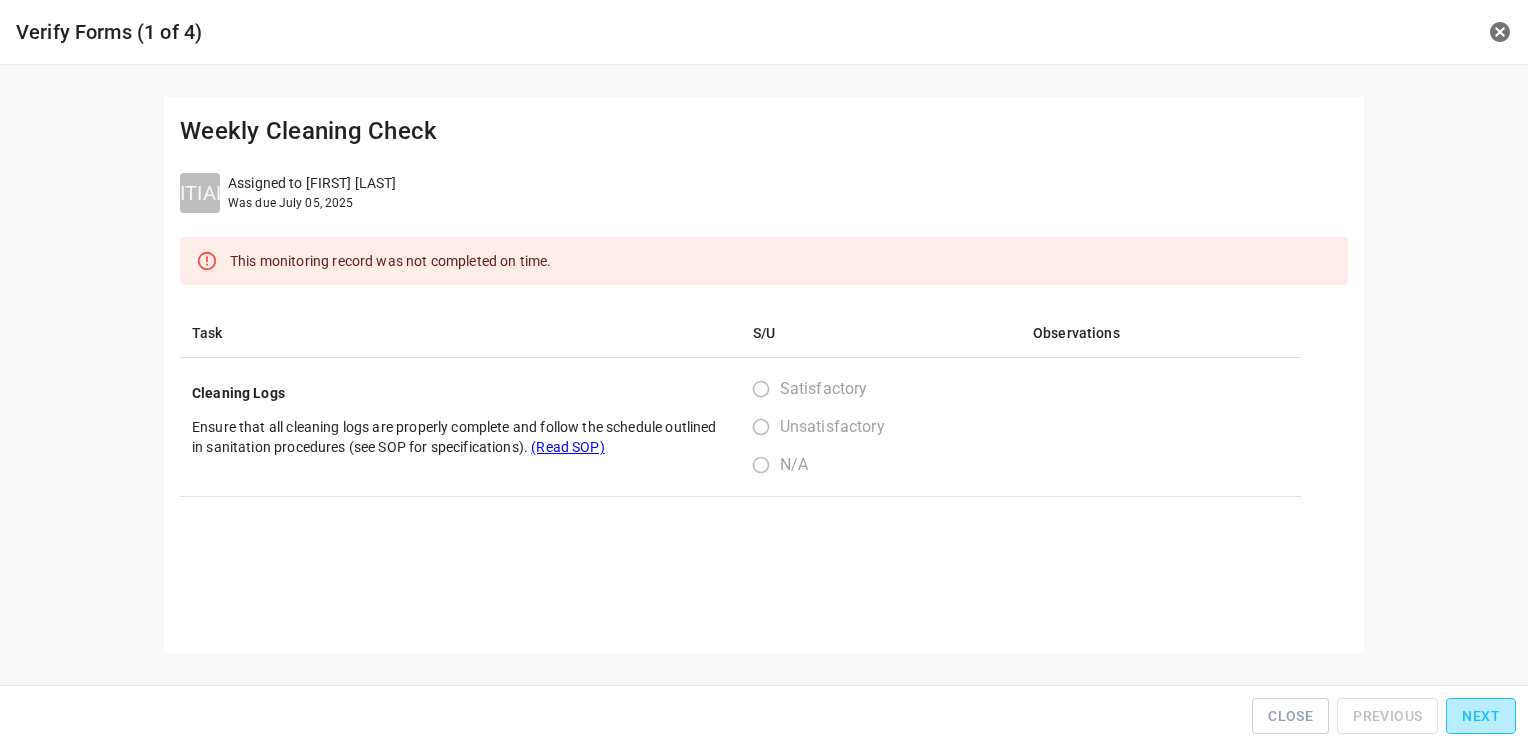 click on "Next" at bounding box center [1481, 716] 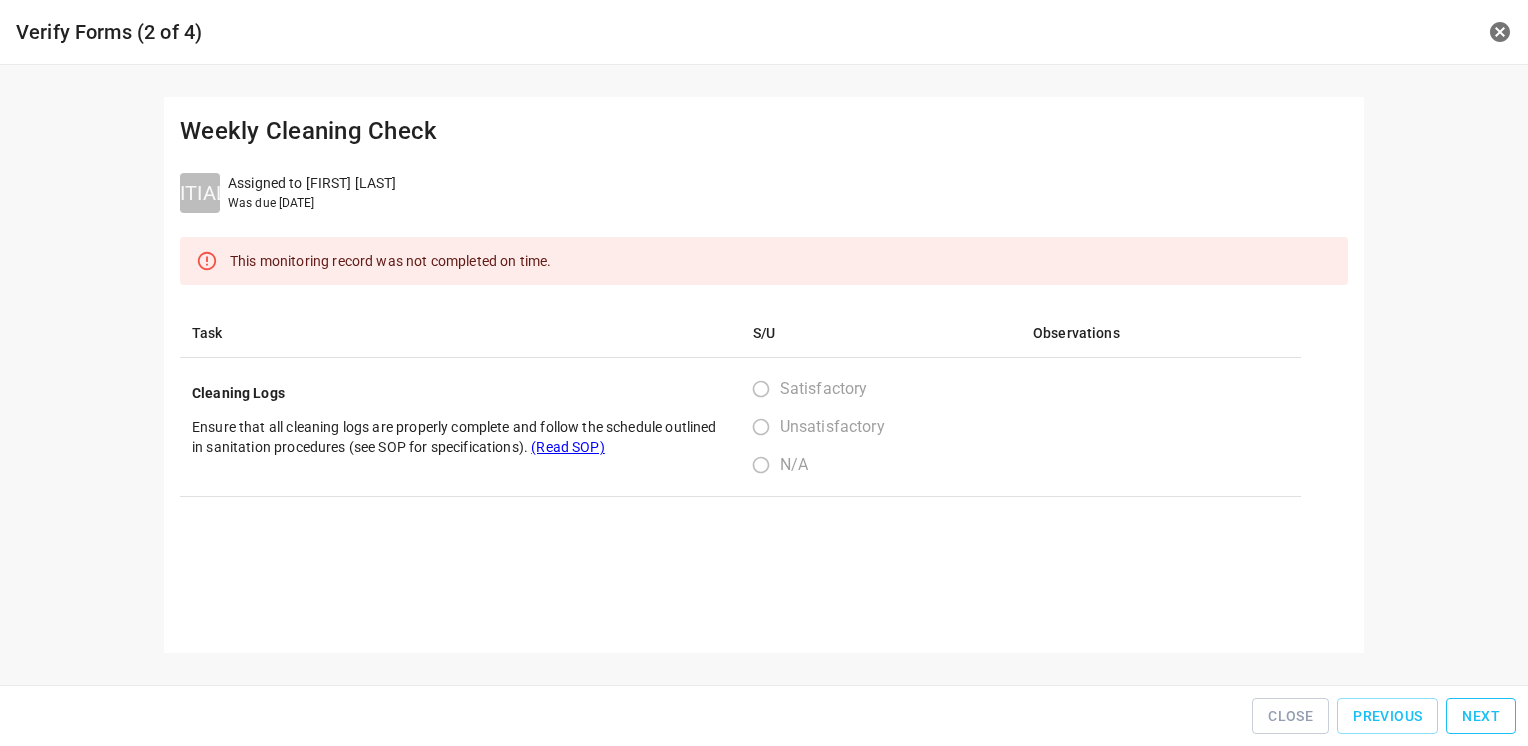 click on "Next" at bounding box center (1481, 716) 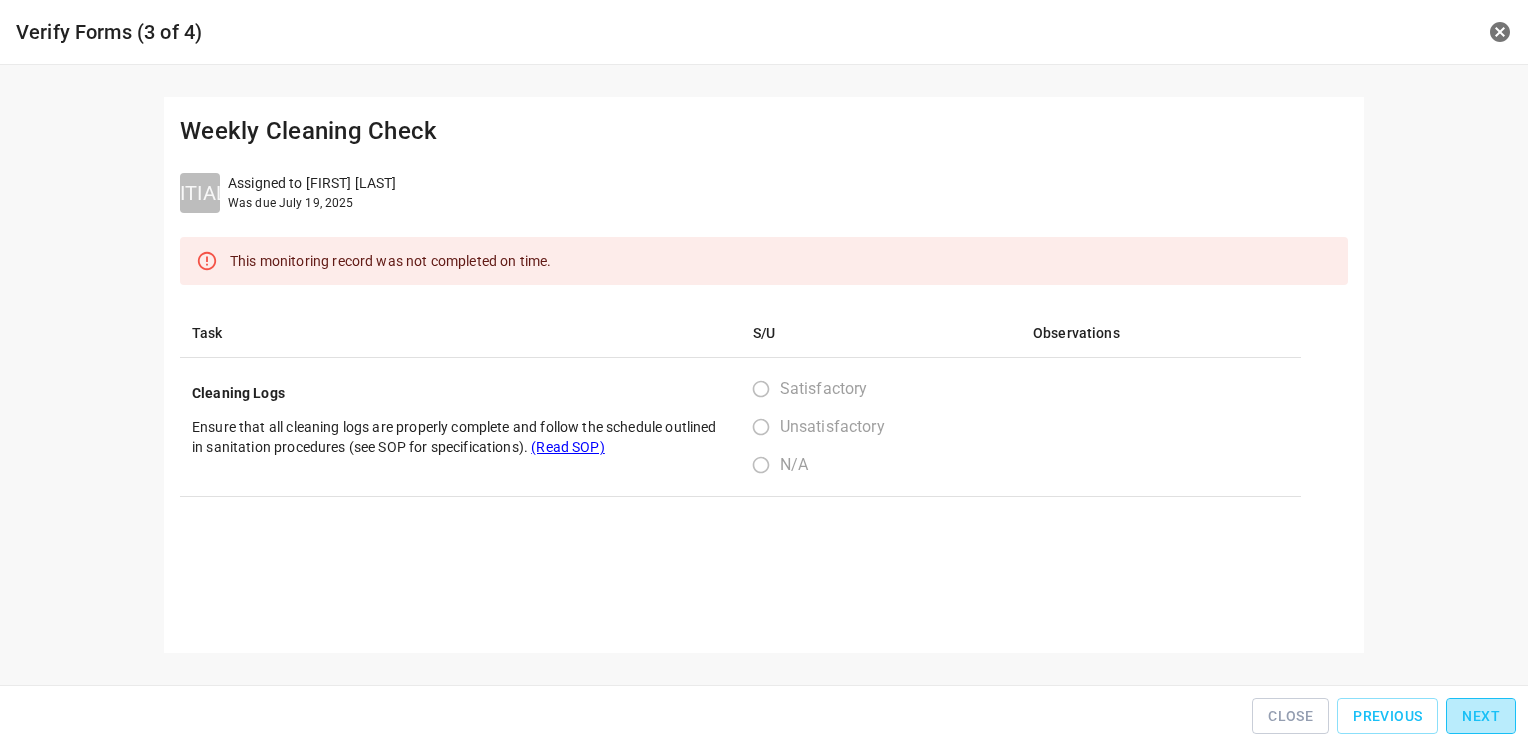 click on "Next" at bounding box center [1481, 716] 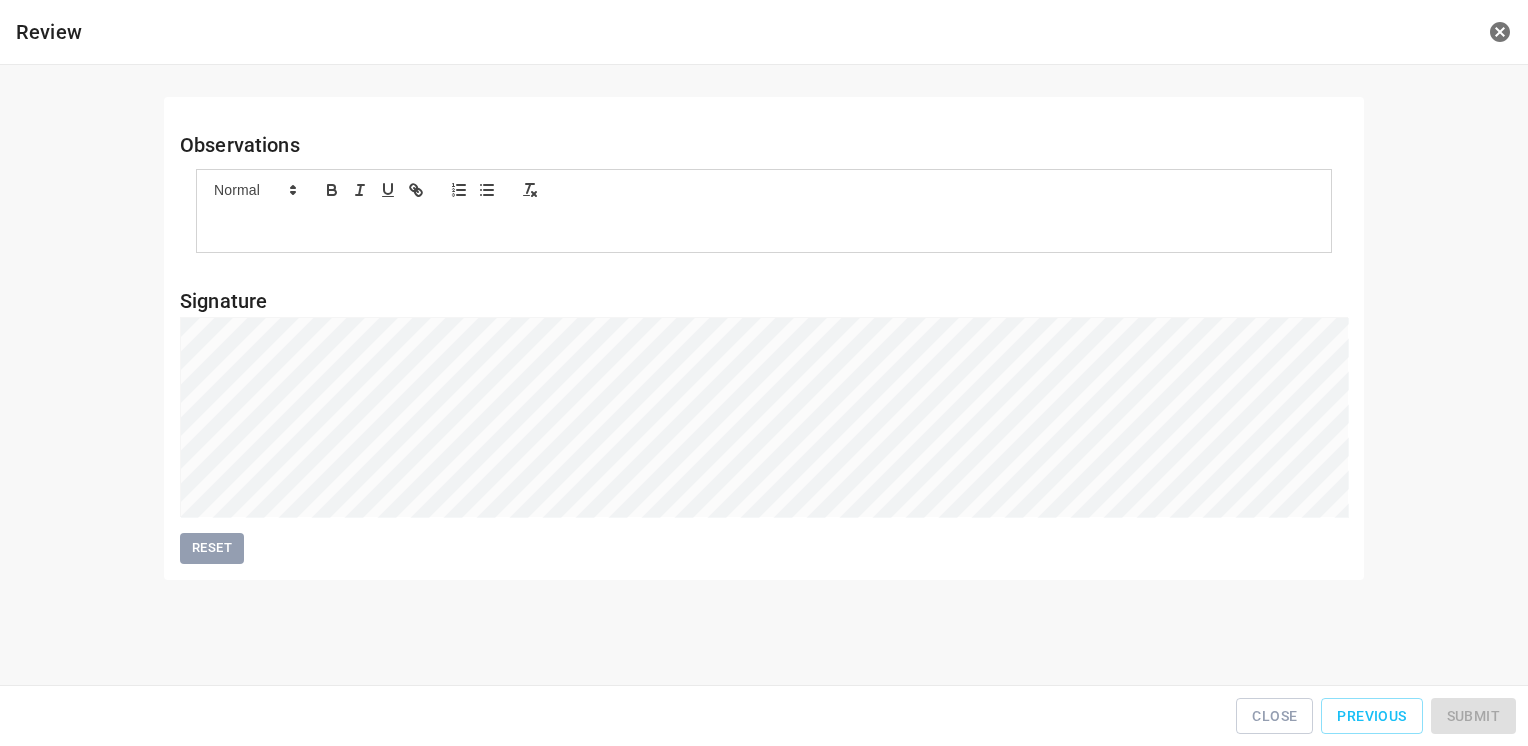click on "Close Previous Submit" at bounding box center (764, 716) 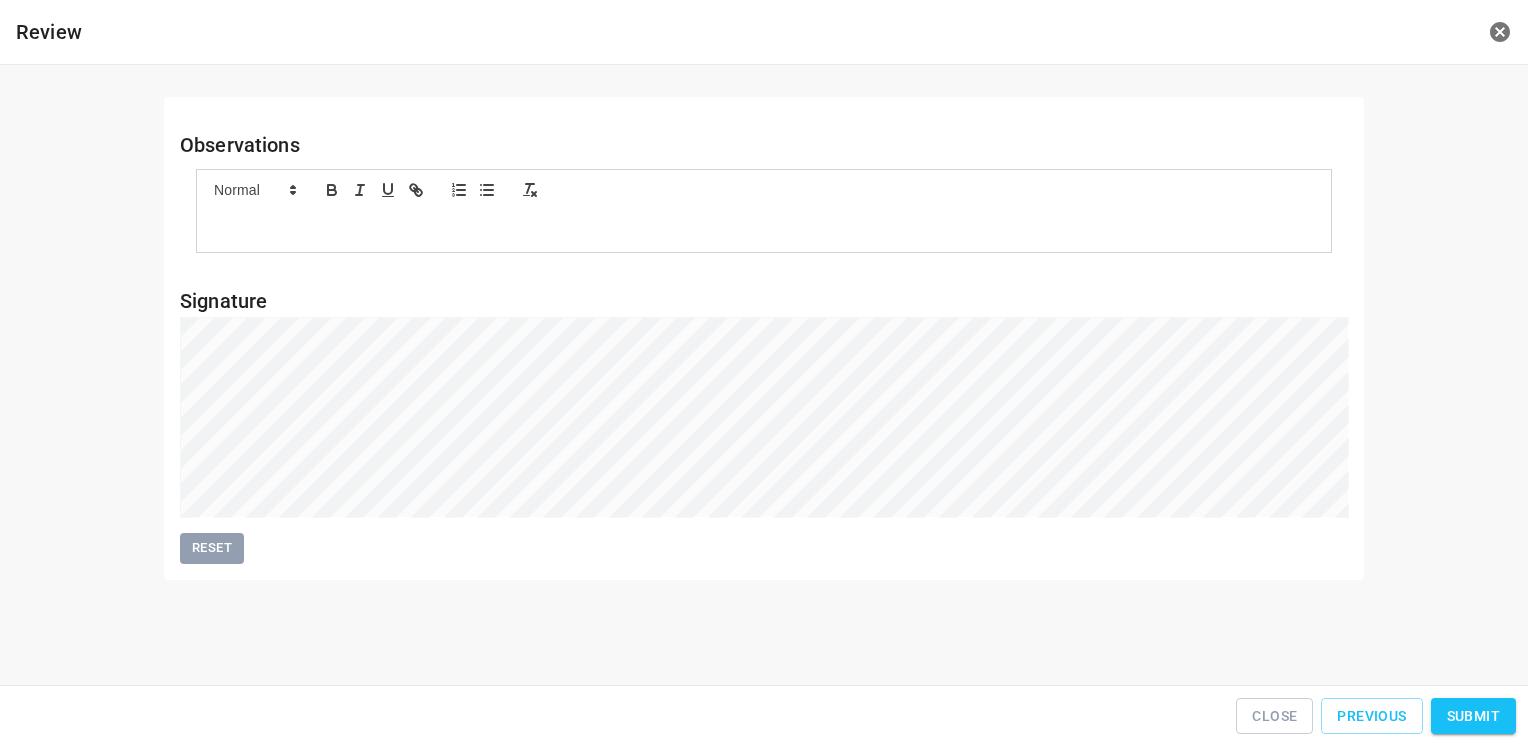 click on "Submit" at bounding box center (1473, 716) 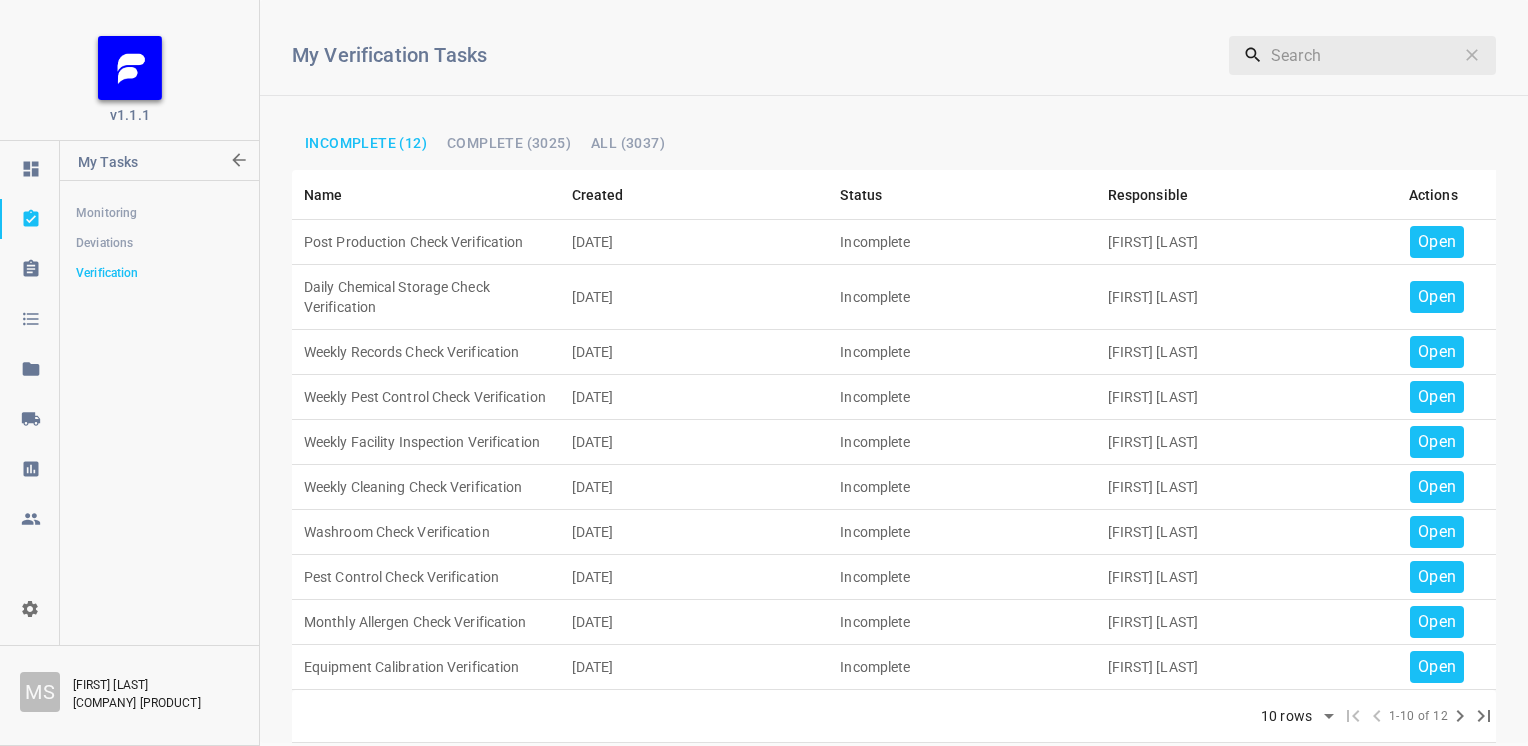 click on "Open" at bounding box center (1437, 242) 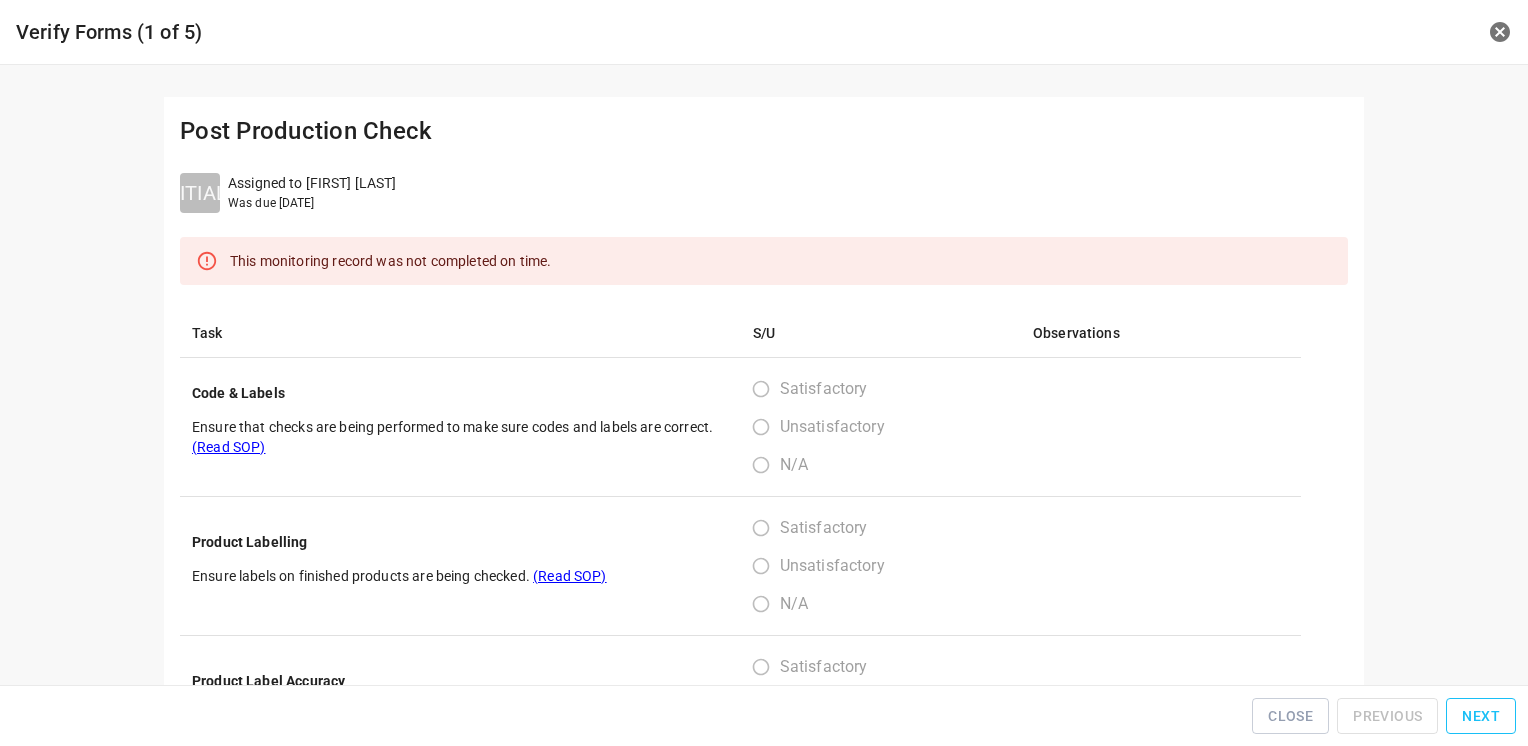 click on "Next" at bounding box center [1481, 716] 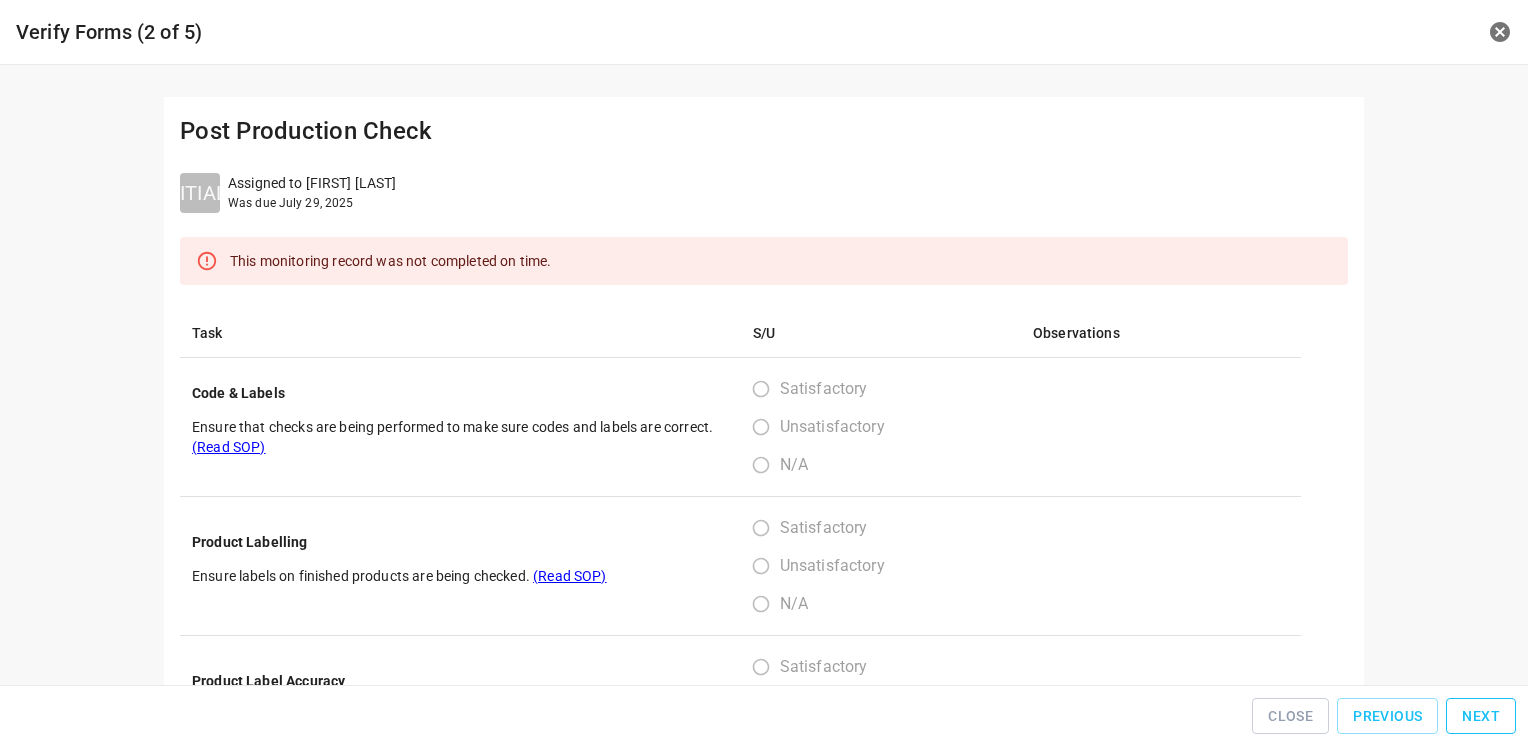 click on "Next" at bounding box center [1481, 716] 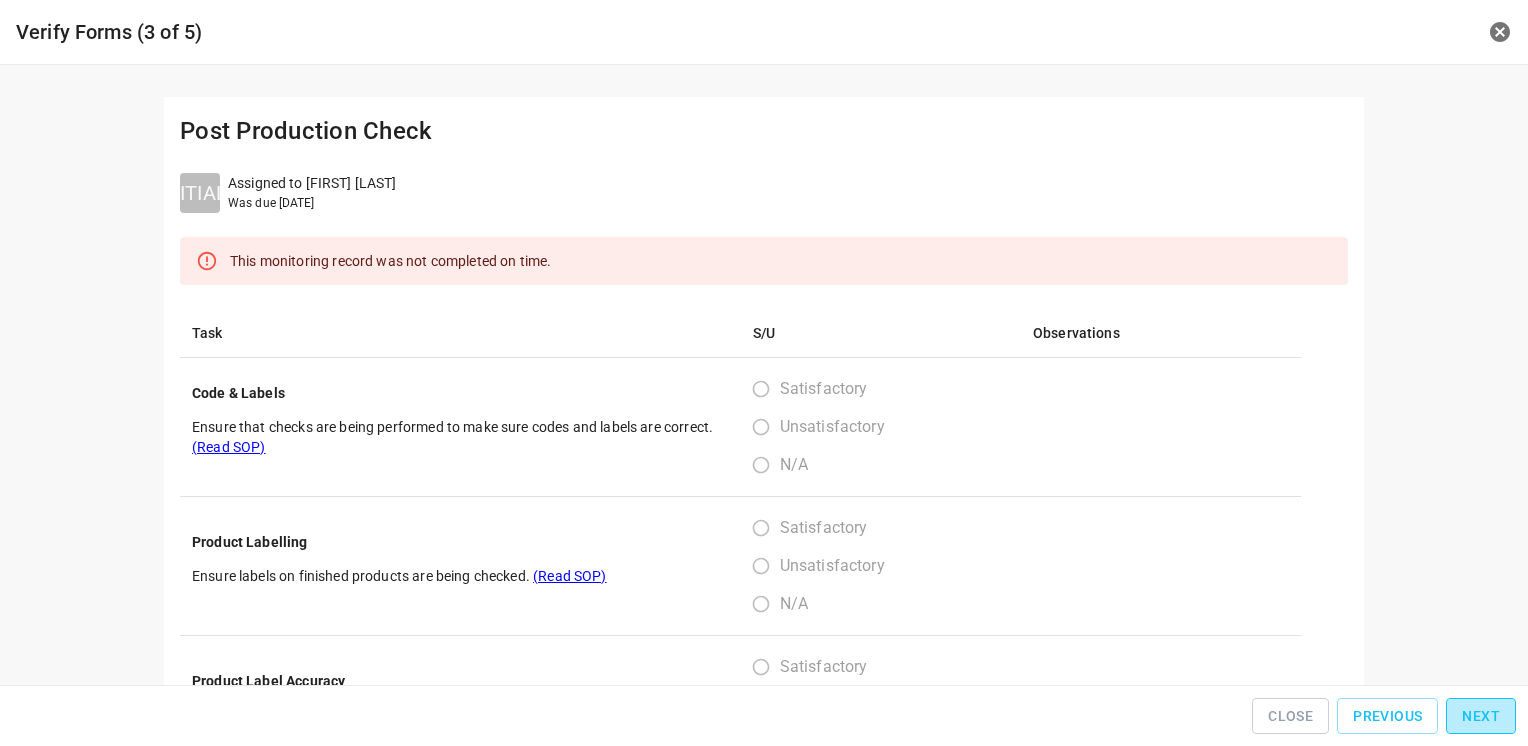 click on "Next" at bounding box center (1481, 716) 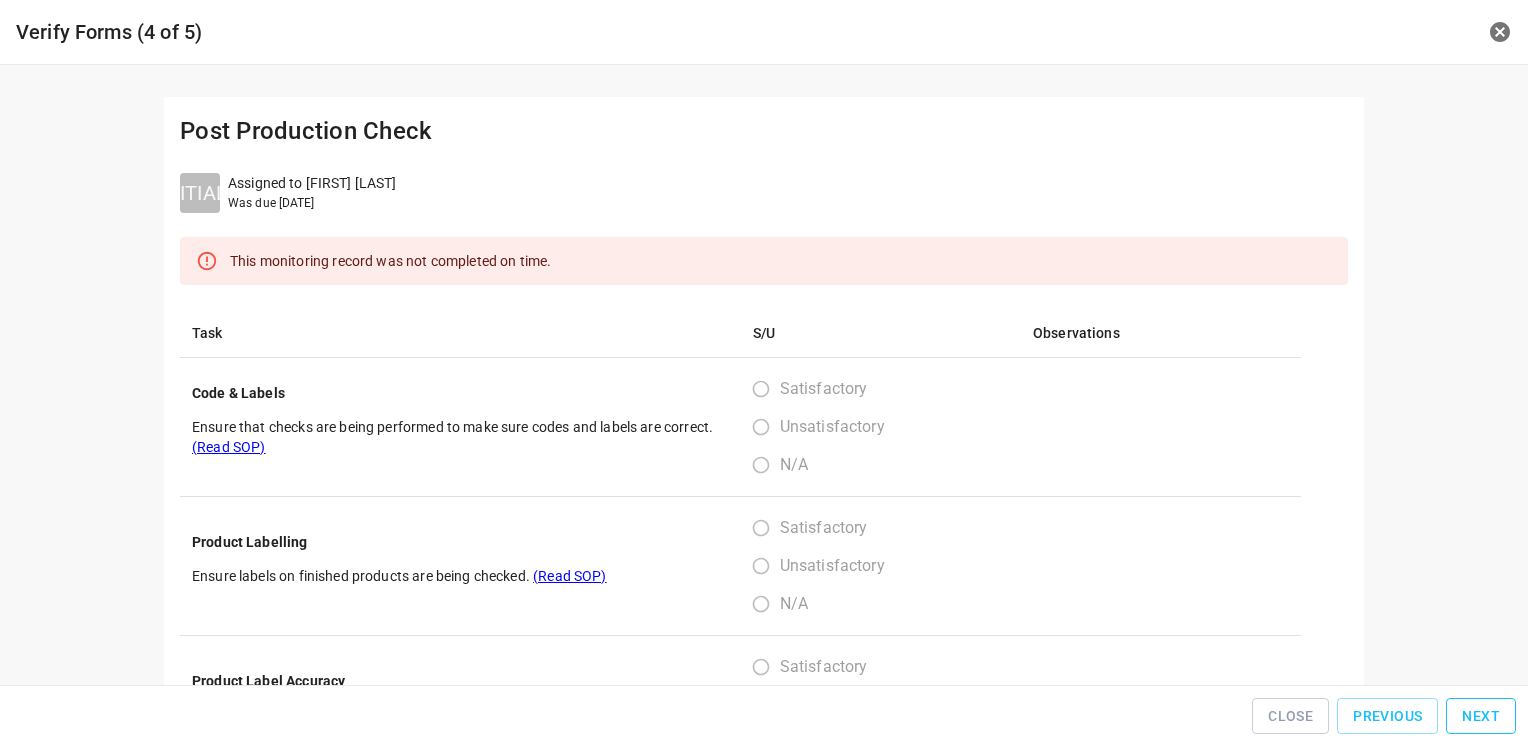 click on "Next" at bounding box center (1481, 716) 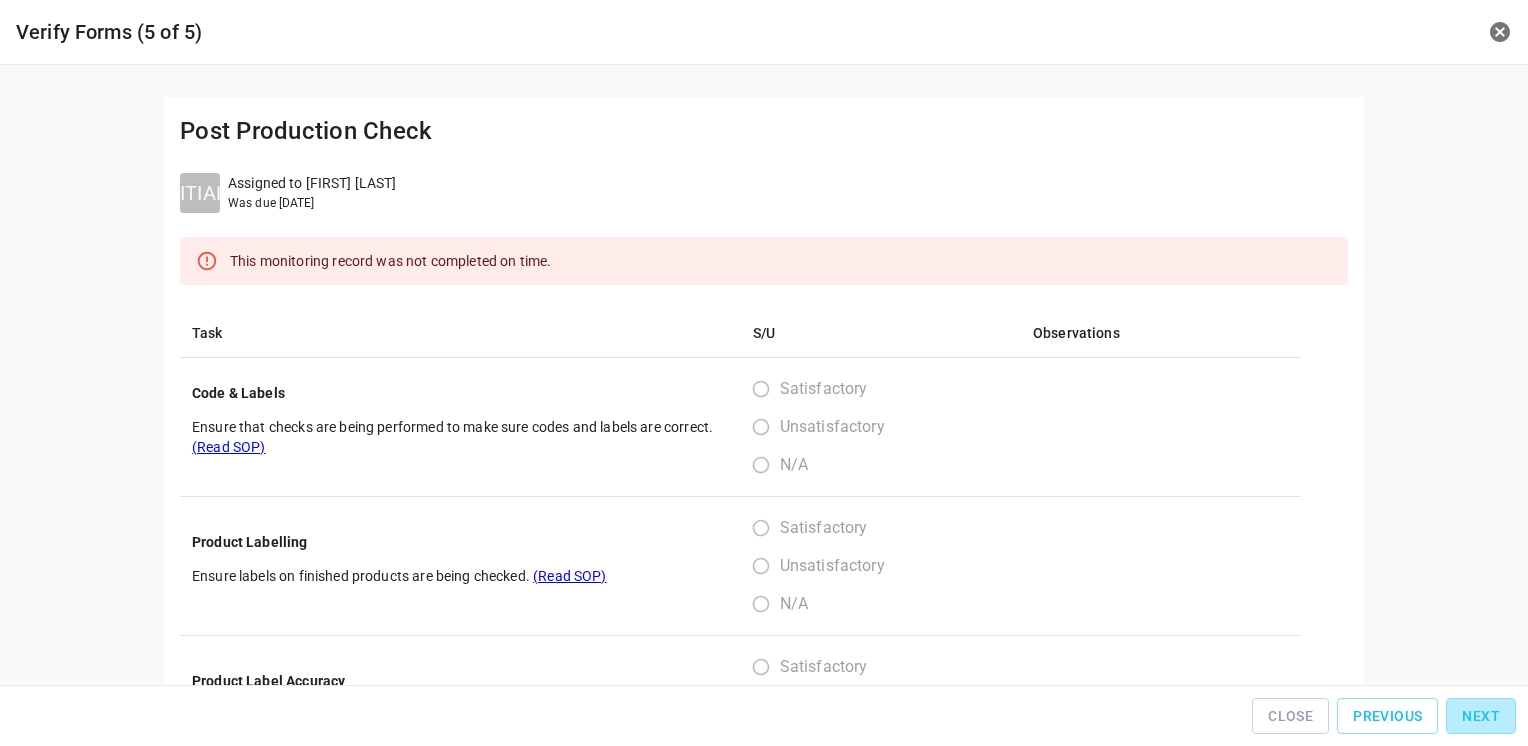 click on "Next" at bounding box center [1481, 716] 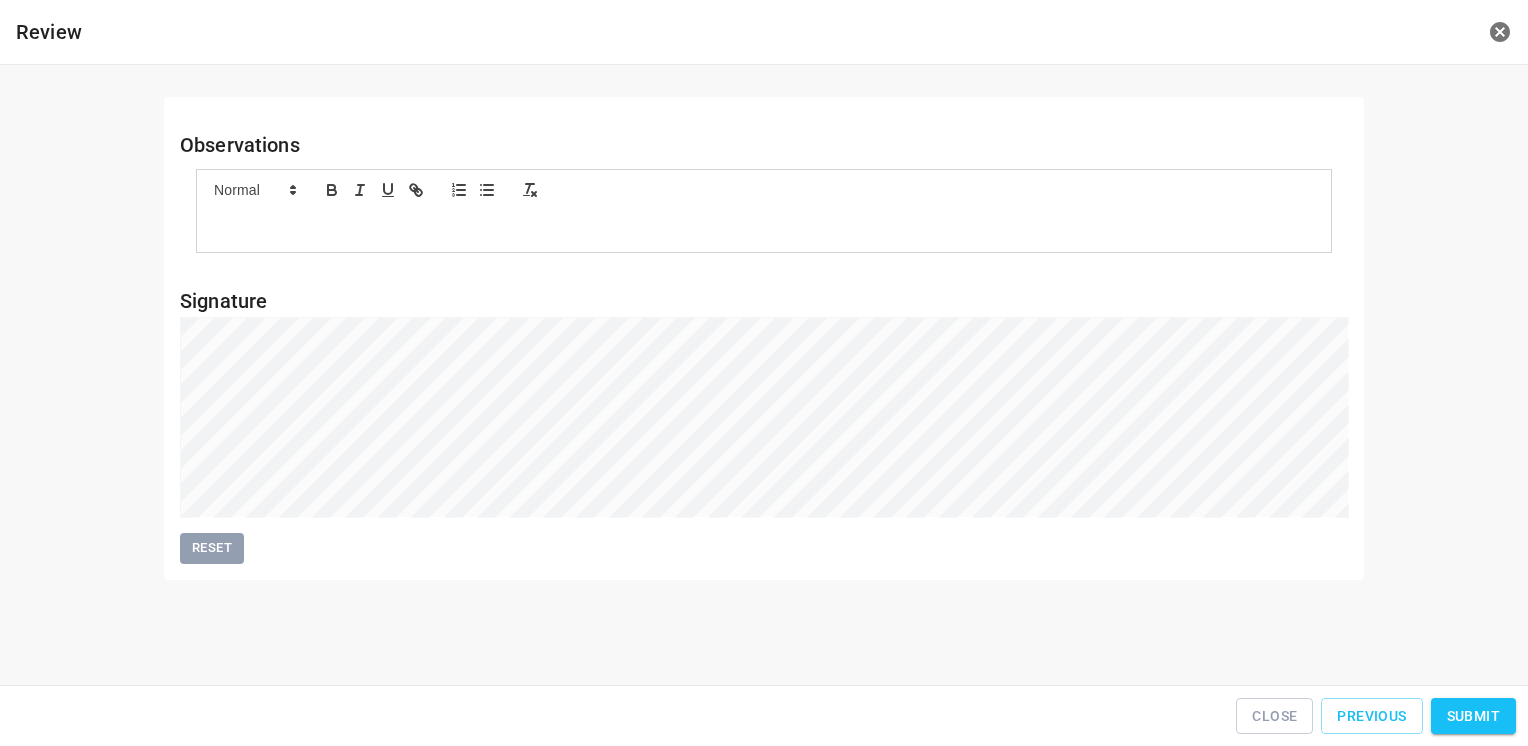drag, startPoint x: 1448, startPoint y: 694, endPoint x: 1457, endPoint y: 704, distance: 13.453624 